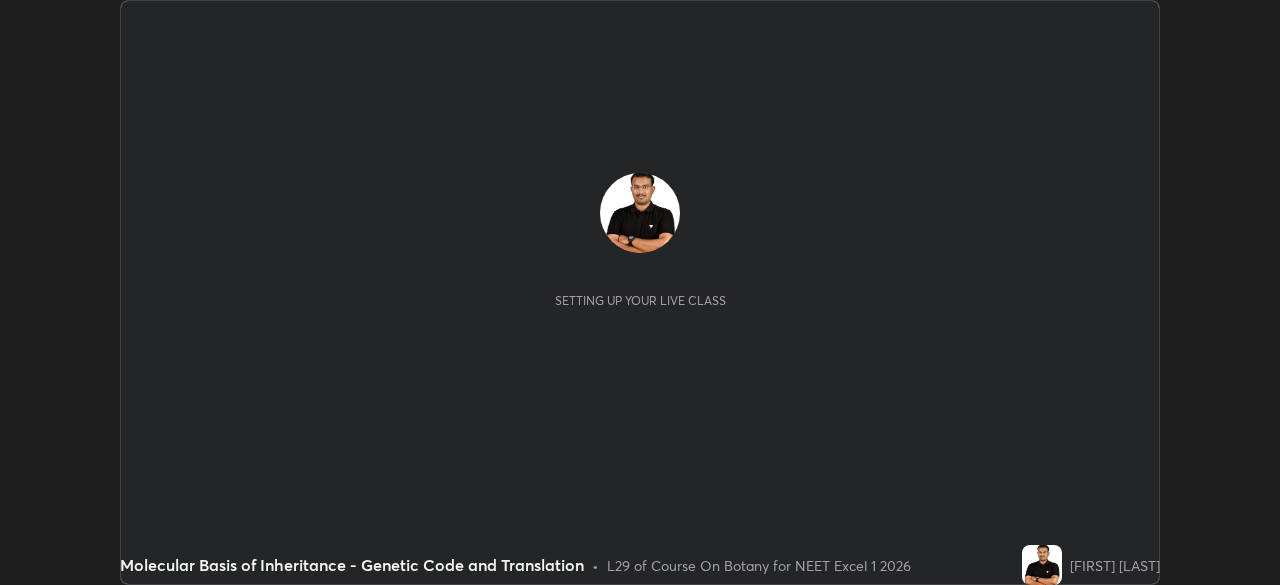 scroll, scrollTop: 0, scrollLeft: 0, axis: both 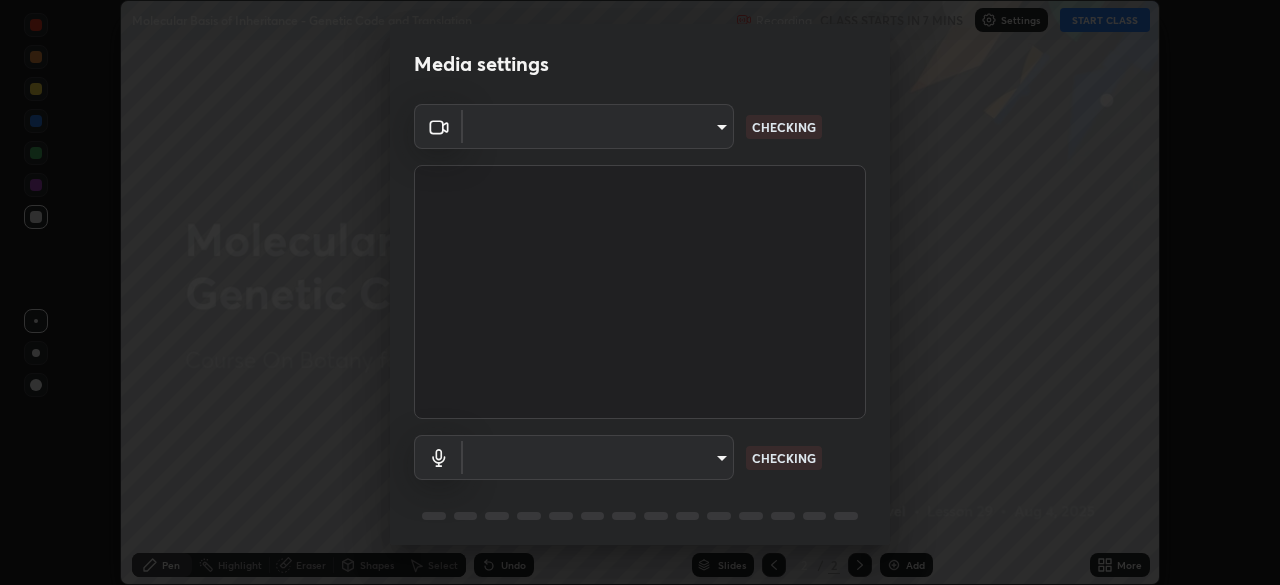 type on "0acba3b956650a6650c5664b97f3b396654fc9691dbf7dca78d34d57b57889b9" 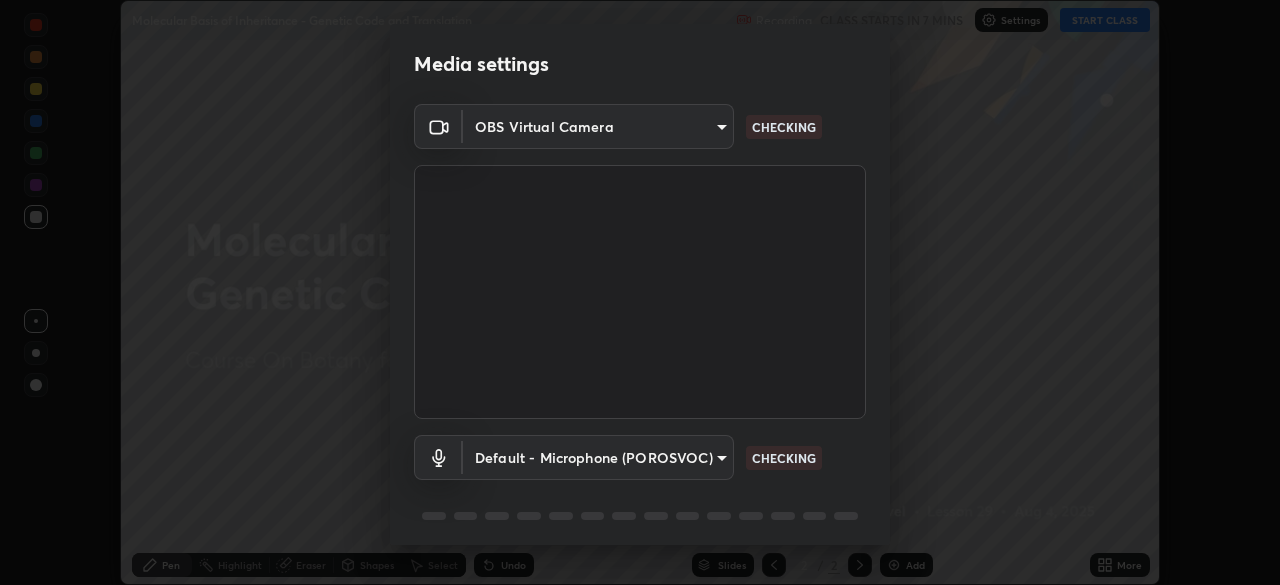 click on "Erase all Molecular Basis of Inheritance - Genetic Code and Translation Recording CLASS STARTS IN 7 MINS Settings START CLASS Setting up your live class Molecular Basis of Inheritance - Genetic Code and Translation • L29 of Course On Botany for NEET Excel 1 2026 [NAME] Pen Highlight Eraser Shapes Select Undo Slides 2 / 2 Add More No doubts shared Encourage your learners to ask a doubt for better clarity Report an issue Reason for reporting Buffering Chat not working Audio - Video sync issue Educator video quality low ​ Attach an image Report Media settings OBS Virtual Camera [HASH] CHECKING Default - Microphone (POROSVOC) default CHECKING 1 / 5 Next" at bounding box center (640, 292) 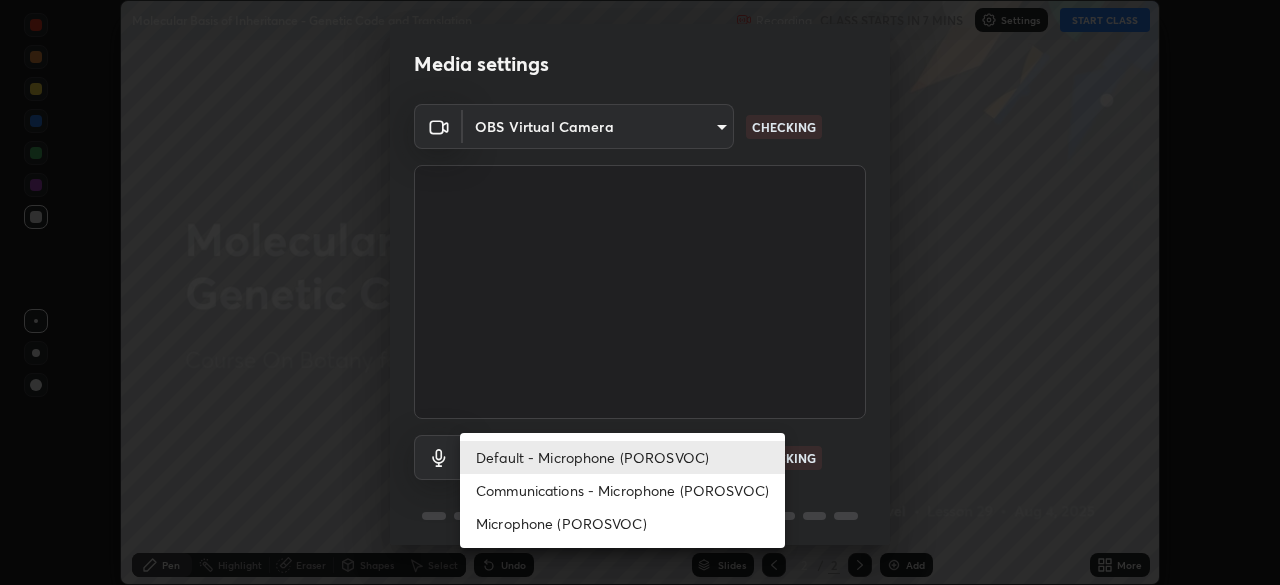 click on "Default - Microphone (POROSVOC)" at bounding box center (622, 457) 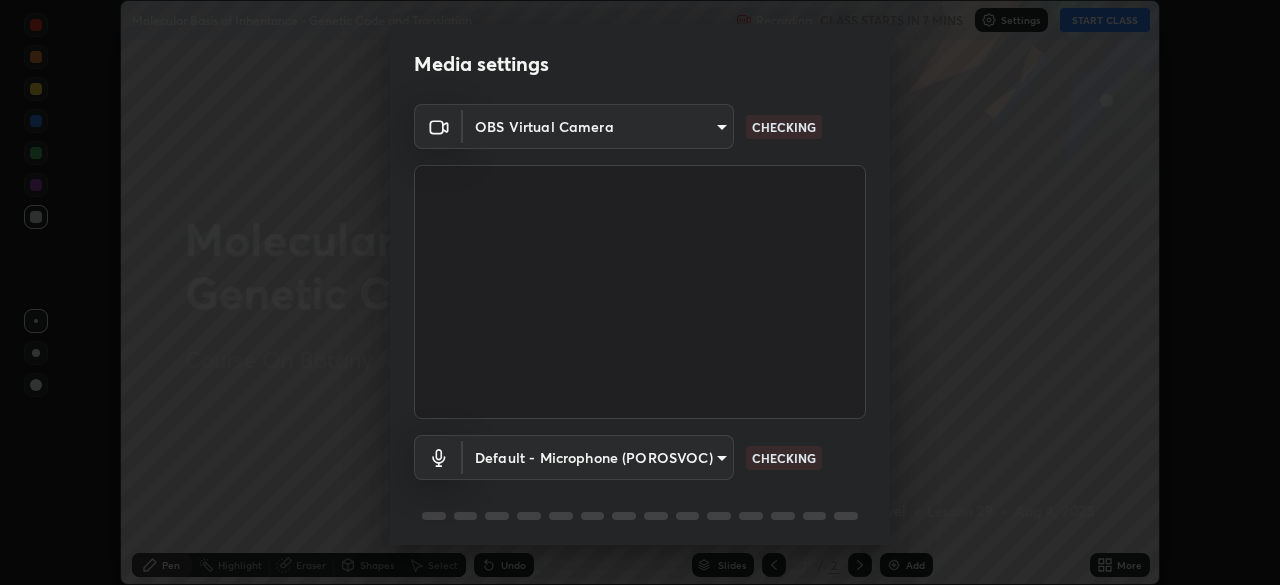 scroll, scrollTop: 71, scrollLeft: 0, axis: vertical 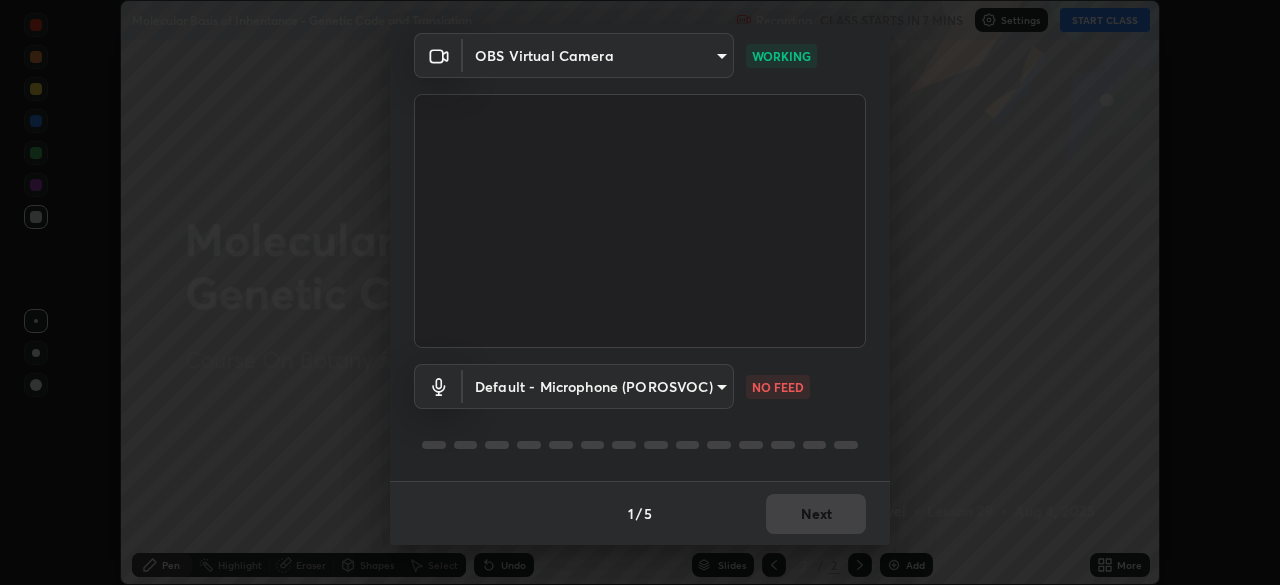 click on "Erase all Molecular Basis of Inheritance - Genetic Code and Translation Recording CLASS STARTS IN 7 MINS Settings START CLASS Setting up your live class Molecular Basis of Inheritance - Genetic Code and Translation • L29 of Course On Botany for NEET Excel 1 2026 [NAME] Pen Highlight Eraser Shapes Select Undo Slides 2 / 2 Add More No doubts shared Encourage your learners to ask a doubt for better clarity Report an issue Reason for reporting Buffering Chat not working Audio - Video sync issue Educator video quality low ​ Attach an image Report Media settings OBS Virtual Camera [HASH] WORKING Default - Microphone (POROSVOC) default NO FEED 1 / 5 Next" at bounding box center [640, 292] 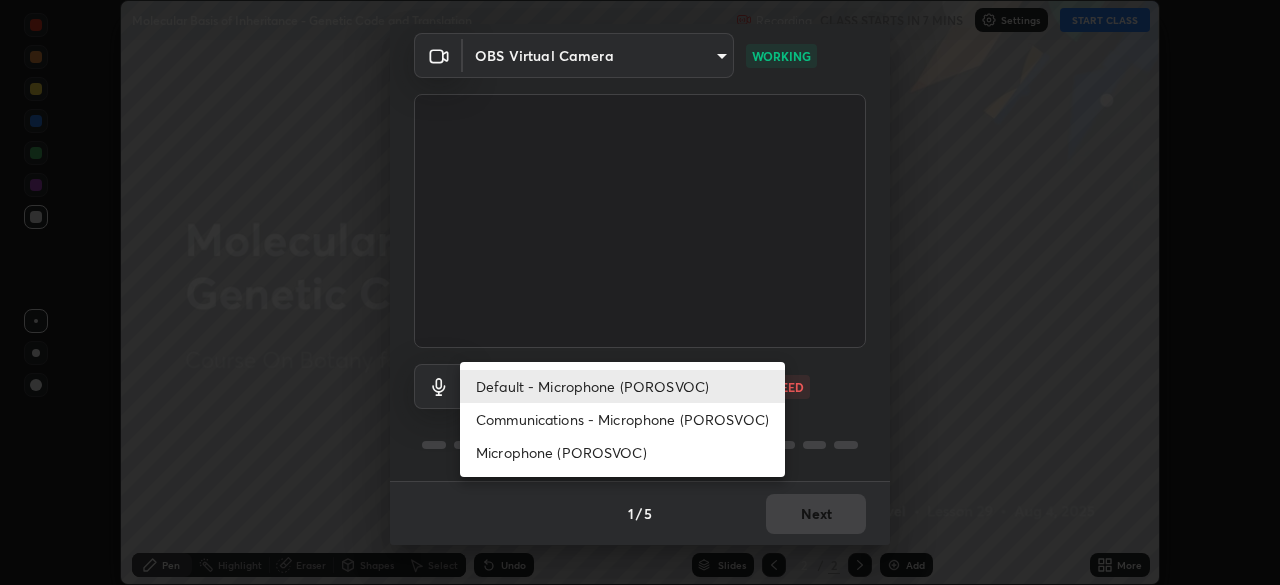 click on "Default - Microphone (POROSVOC)" at bounding box center [622, 386] 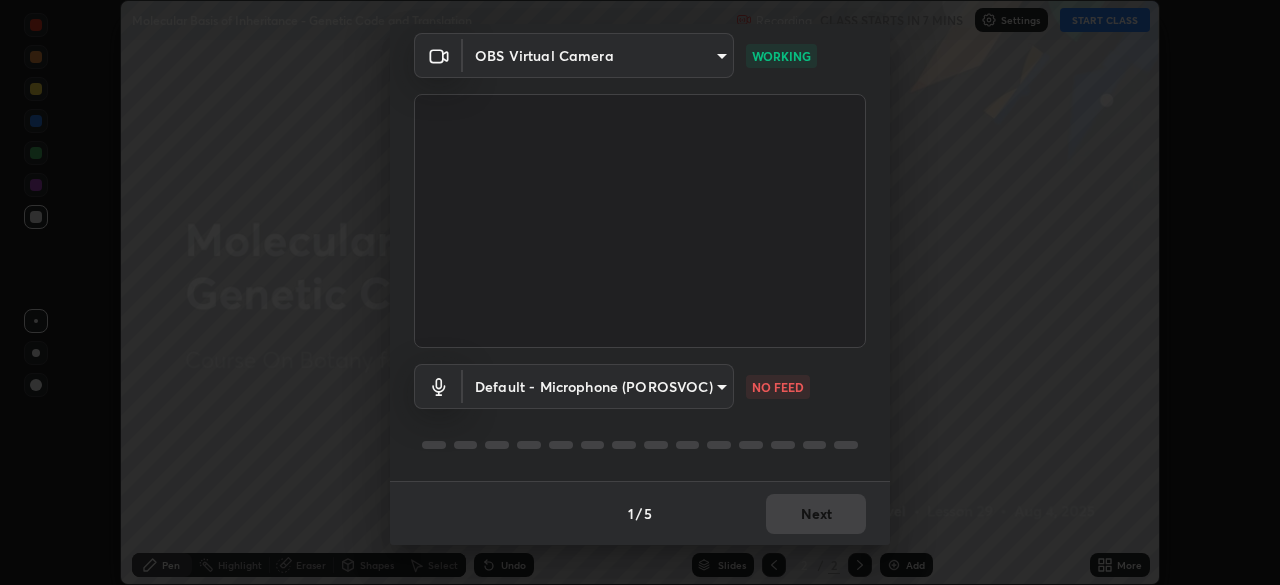click on "Erase all Molecular Basis of Inheritance - Genetic Code and Translation Recording CLASS STARTS IN 7 MINS Settings START CLASS Setting up your live class Molecular Basis of Inheritance - Genetic Code and Translation • L29 of Course On Botany for NEET Excel 1 2026 [NAME] Pen Highlight Eraser Shapes Select Undo Slides 2 / 2 Add More No doubts shared Encourage your learners to ask a doubt for better clarity Report an issue Reason for reporting Buffering Chat not working Audio - Video sync issue Educator video quality low ​ Attach an image Report Media settings OBS Virtual Camera [HASH] WORKING Default - Microphone (POROSVOC) default NO FEED 1 / 5 Next" at bounding box center [640, 292] 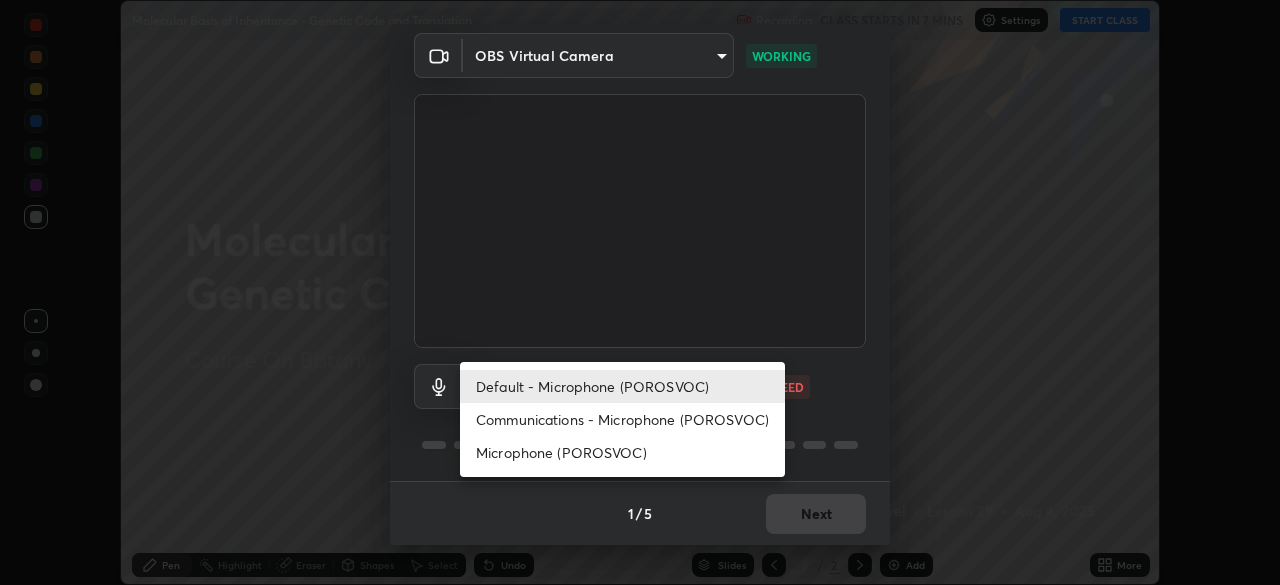 click on "Default - Microphone (POROSVOC)" at bounding box center [622, 386] 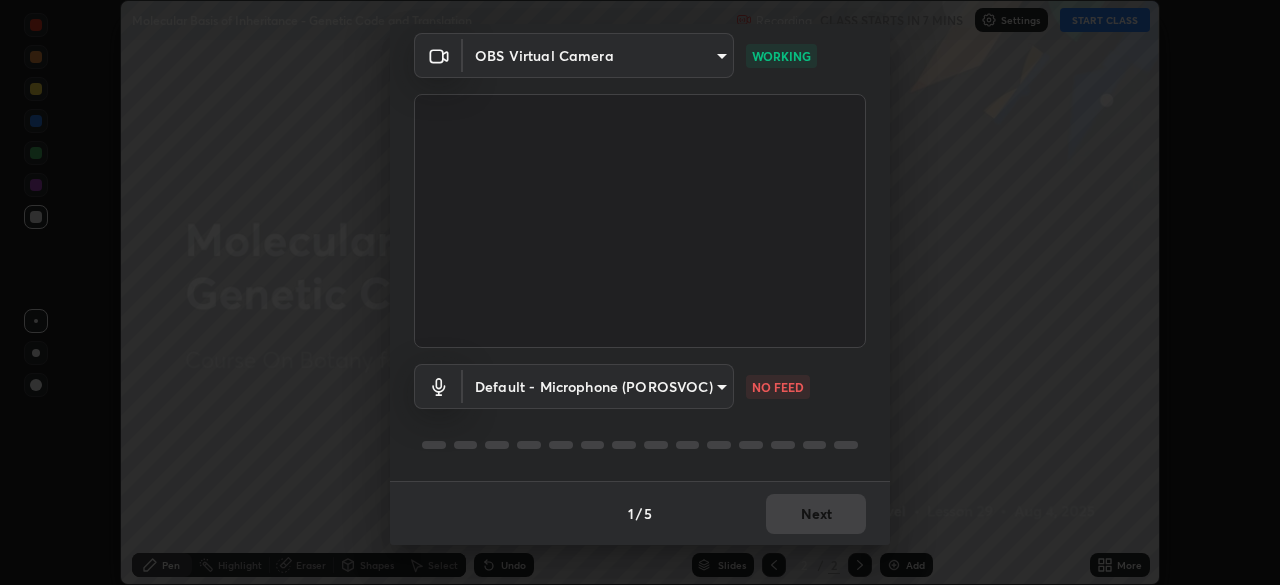 click on "Default - Microphone (POROSVOC) default NO FEED" at bounding box center (640, 414) 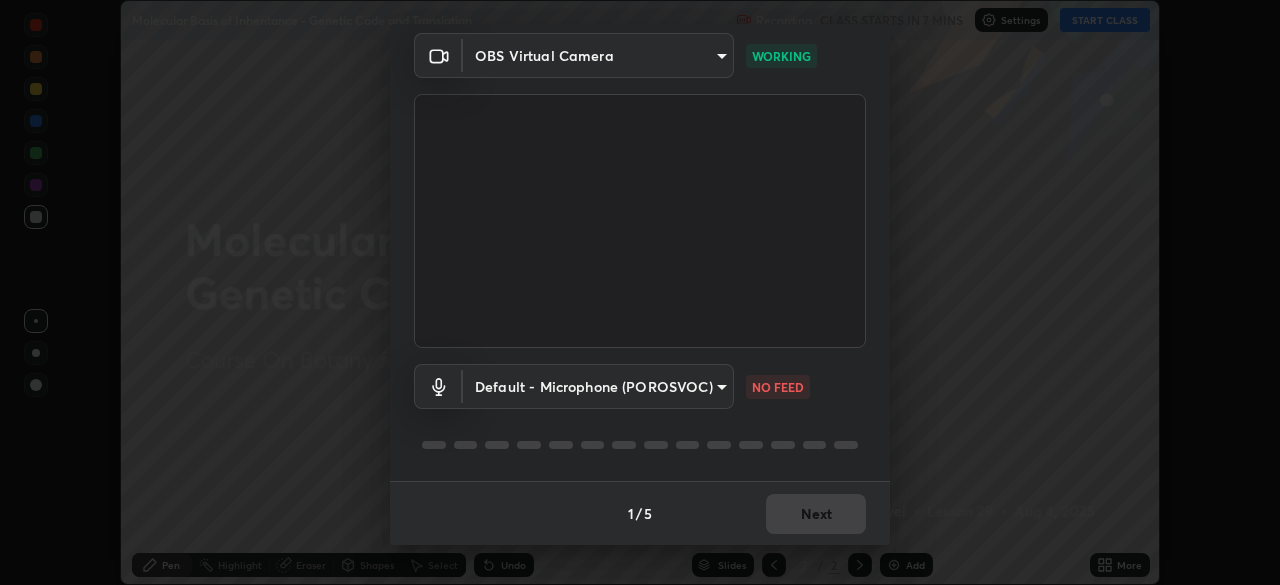 click on "Erase all Molecular Basis of Inheritance - Genetic Code and Translation Recording CLASS STARTS IN 7 MINS Settings START CLASS Setting up your live class Molecular Basis of Inheritance - Genetic Code and Translation • L29 of Course On Botany for NEET Excel 1 2026 [NAME] Pen Highlight Eraser Shapes Select Undo Slides 2 / 2 Add More No doubts shared Encourage your learners to ask a doubt for better clarity Report an issue Reason for reporting Buffering Chat not working Audio - Video sync issue Educator video quality low ​ Attach an image Report Media settings OBS Virtual Camera [HASH] WORKING Default - Microphone (POROSVOC) default NO FEED 1 / 5 Next" at bounding box center (640, 292) 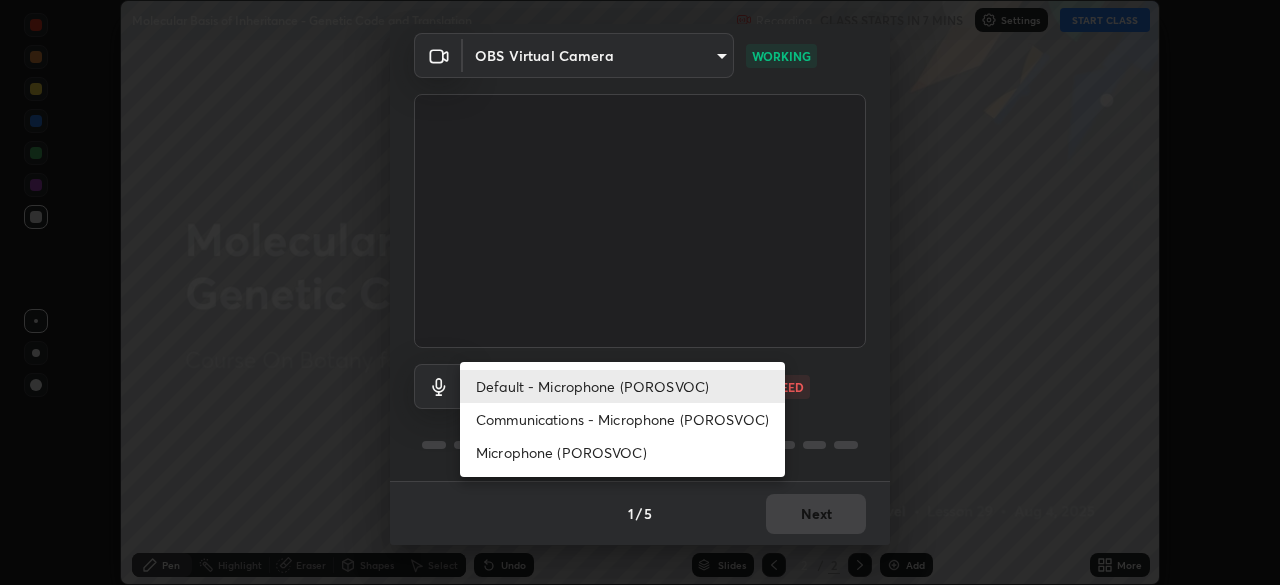 click on "Communications - Microphone (POROSVOC)" at bounding box center (622, 419) 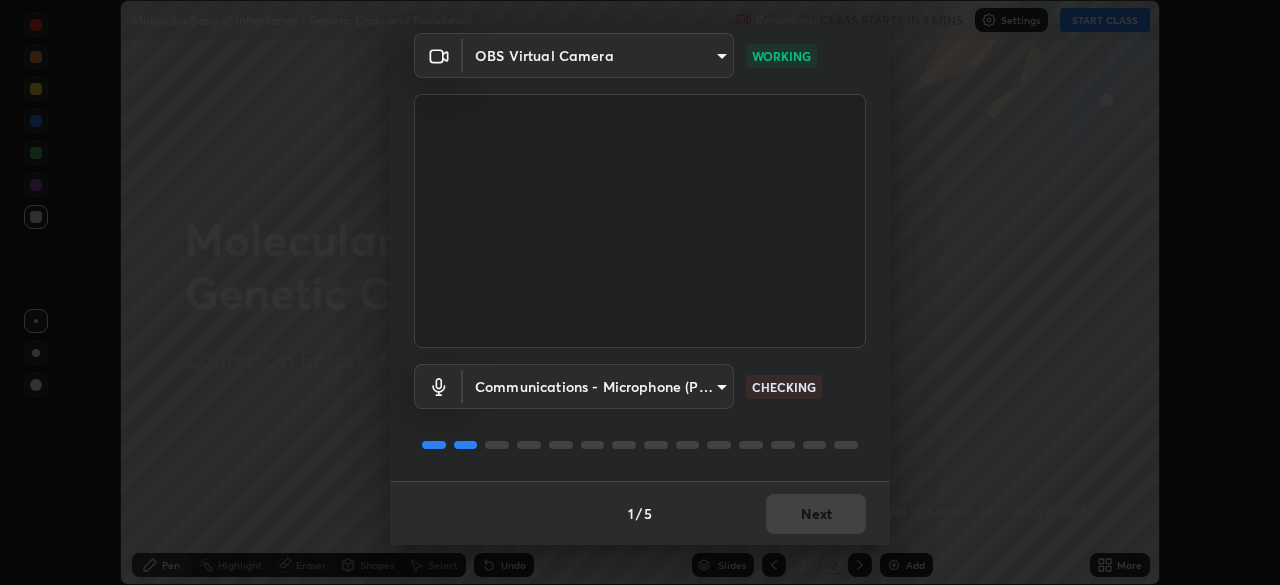 click on "Erase all Molecular Basis of Inheritance - Genetic Code and Translation Recording CLASS STARTS IN 7 MINS Settings START CLASS Setting up your live class Molecular Basis of Inheritance - Genetic Code and Translation • L29 of Course On Botany for NEET Excel 1 2026 [NAME] Pen Highlight Eraser Shapes Select Undo Slides 2 / 2 Add More No doubts shared Encourage your learners to ask a doubt for better clarity Report an issue Reason for reporting Buffering Chat not working Audio - Video sync issue Educator video quality low ​ Attach an image Report Media settings OBS Virtual Camera [HASH] WORKING Communications - Microphone (POROSVOC) communications CHECKING 1 / 5 Next" at bounding box center (640, 292) 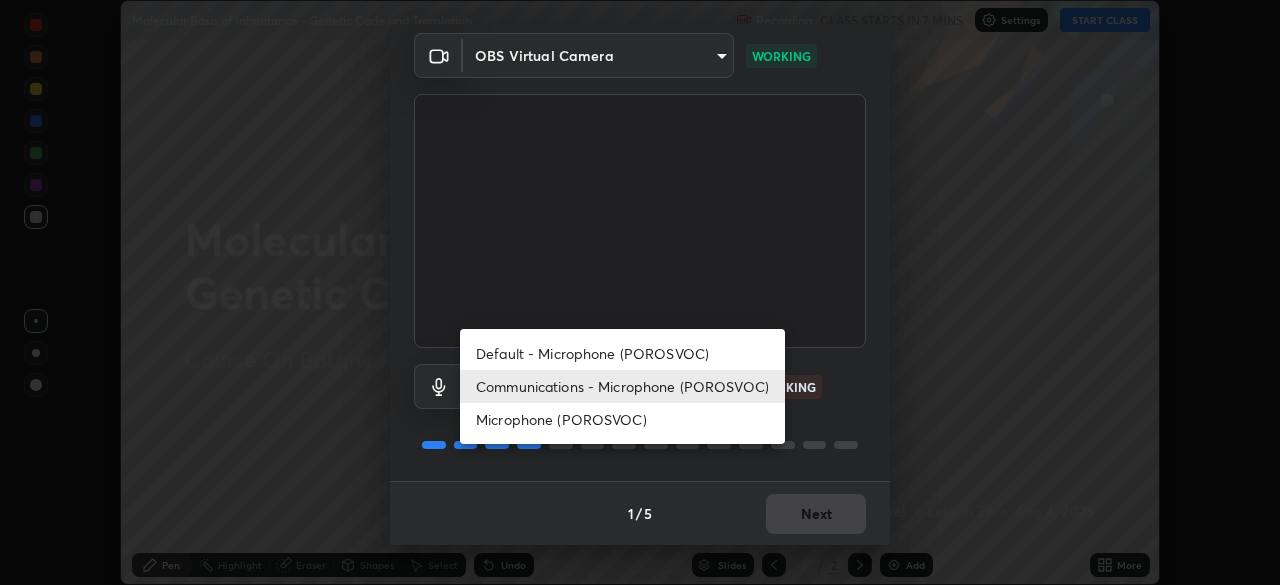 click on "Default - Microphone (POROSVOC)" at bounding box center (622, 353) 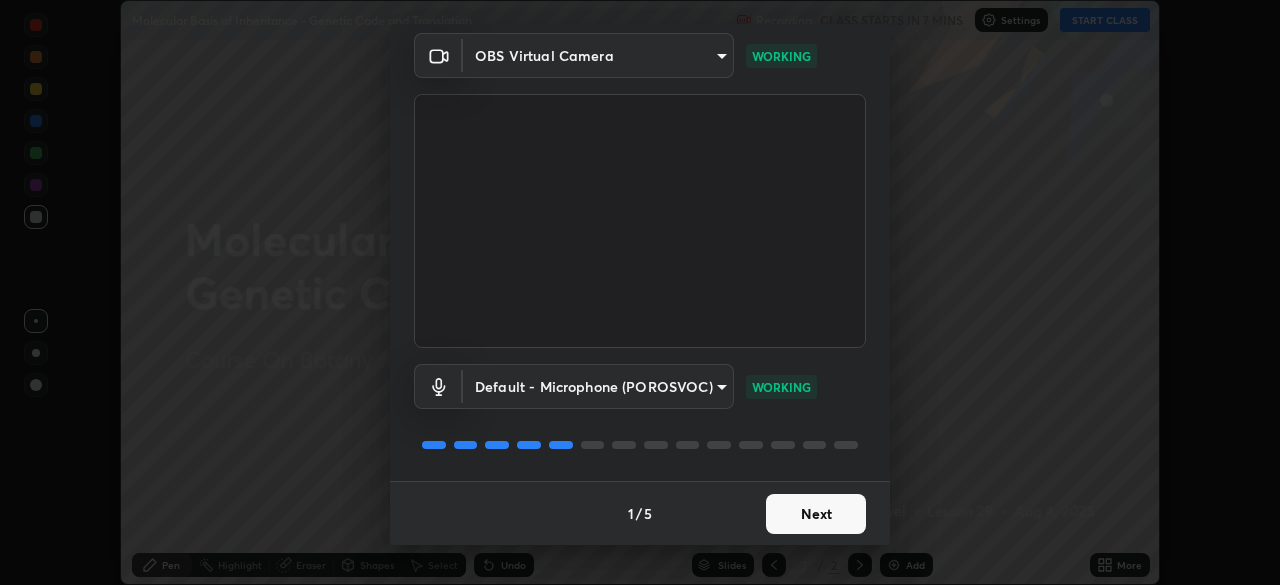 click on "Next" at bounding box center [816, 514] 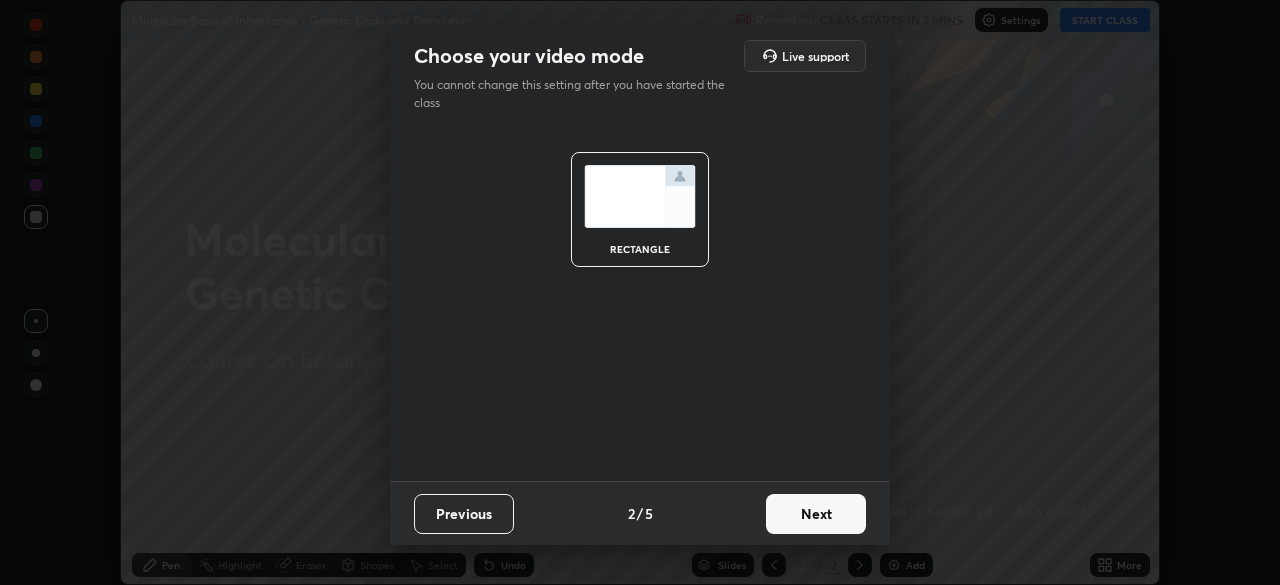 scroll, scrollTop: 0, scrollLeft: 0, axis: both 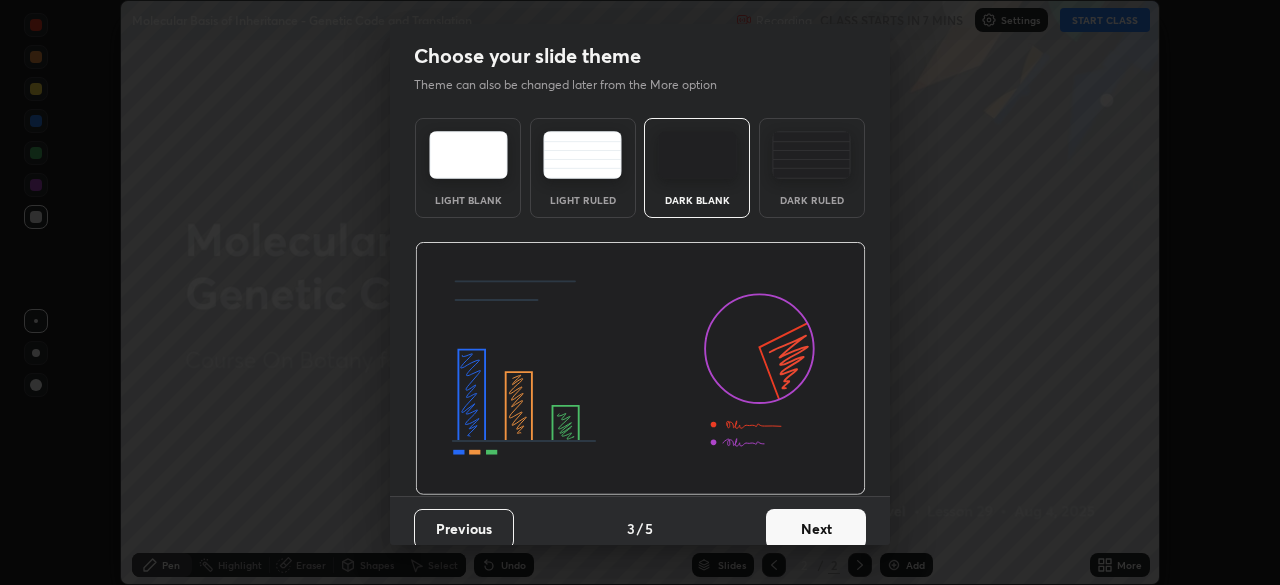click on "Next" at bounding box center [816, 529] 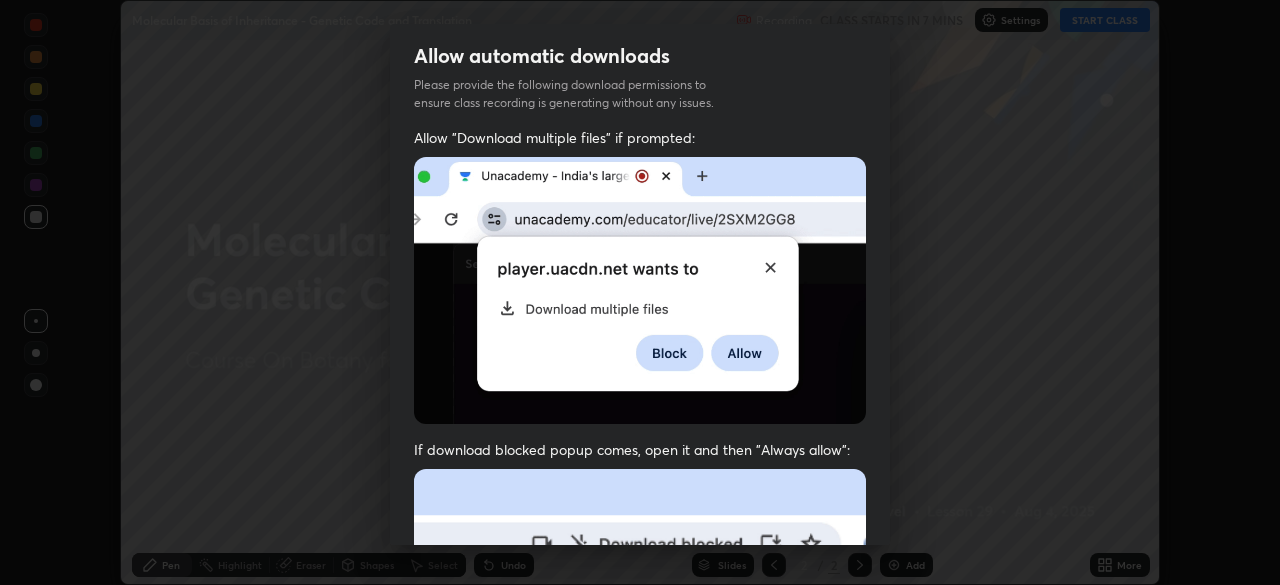 click at bounding box center [640, 687] 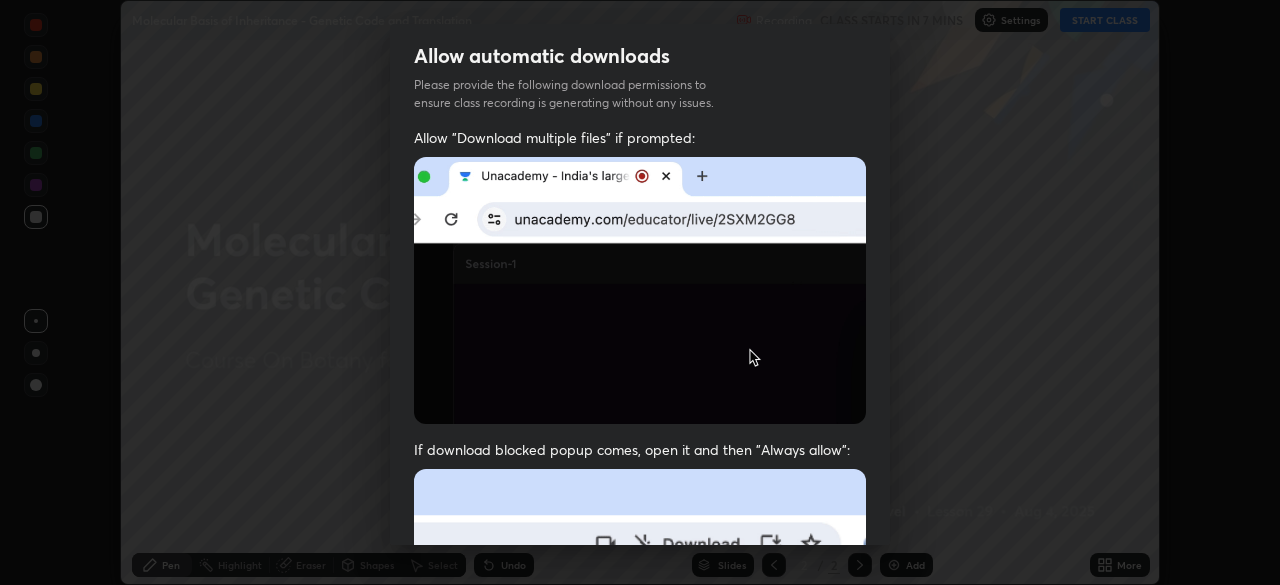 click at bounding box center (640, 687) 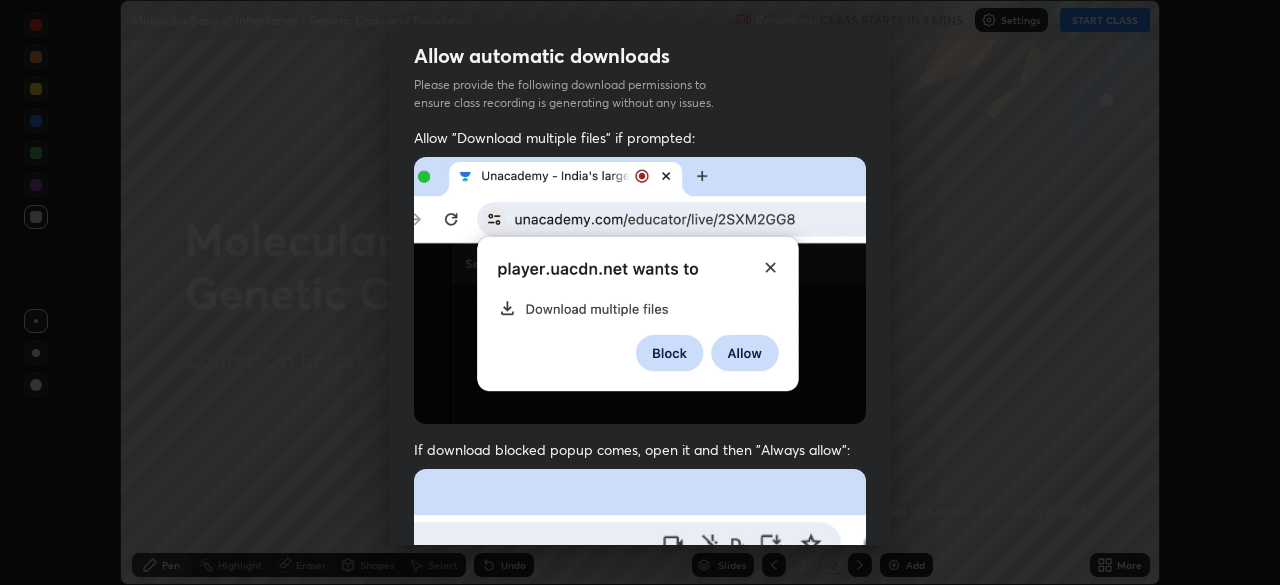 click at bounding box center (640, 687) 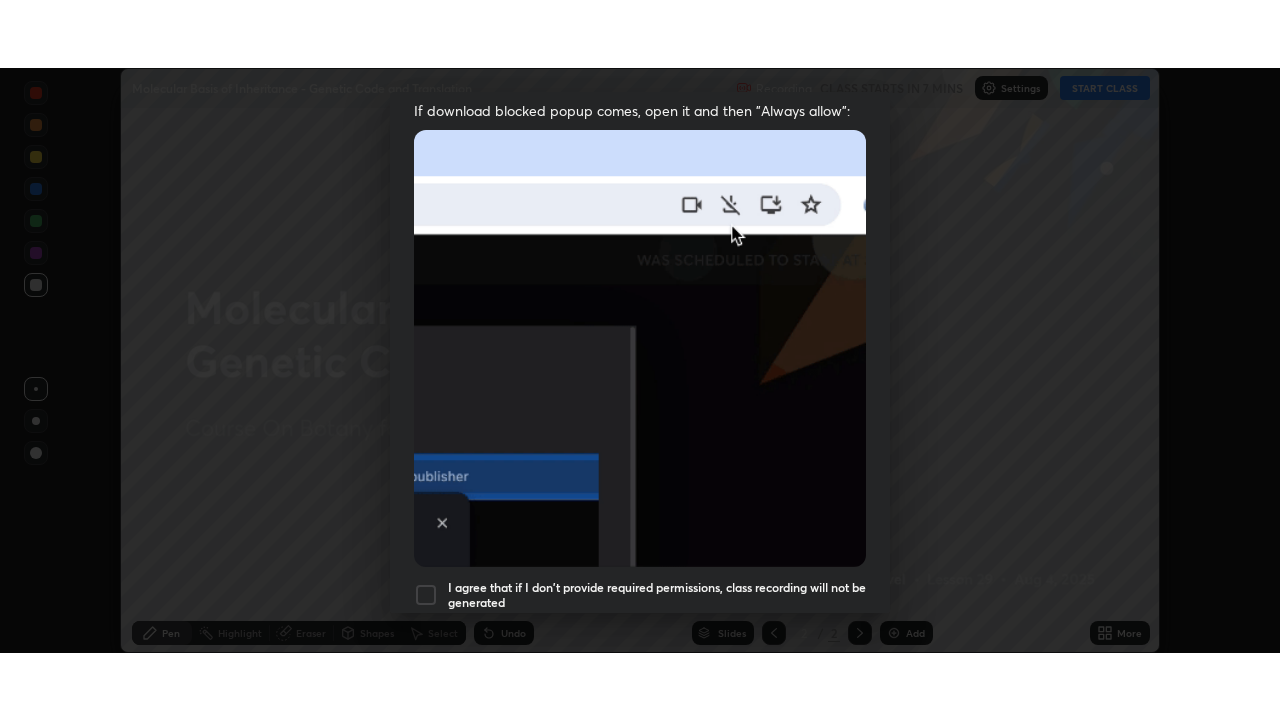 scroll, scrollTop: 479, scrollLeft: 0, axis: vertical 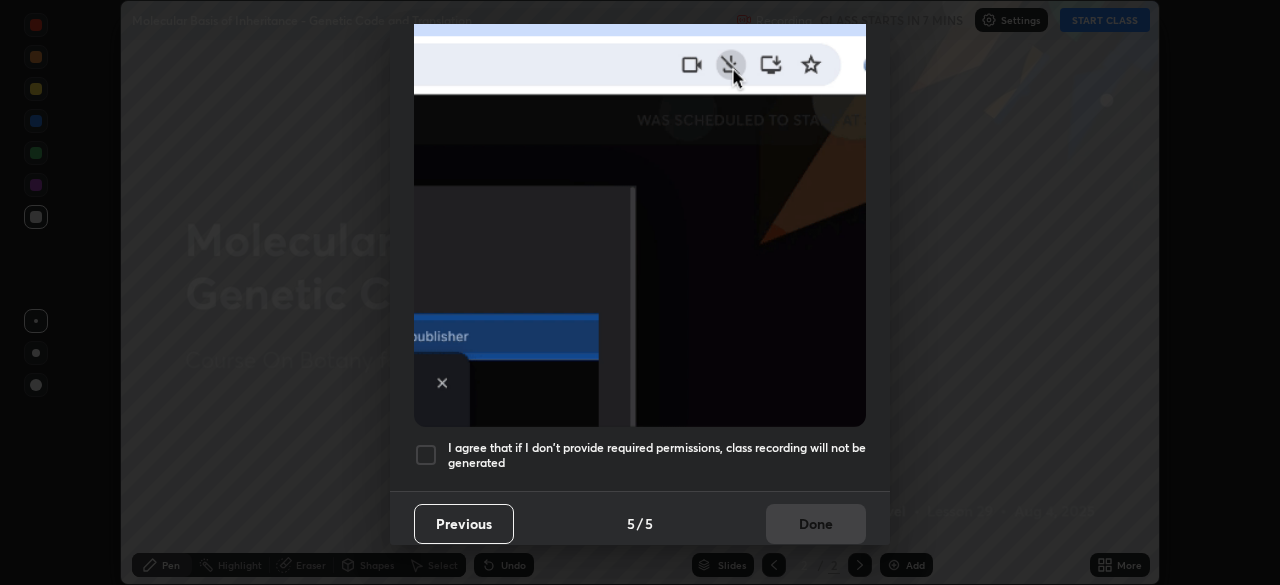 click on "I agree that if I don't provide required permissions, class recording will not be generated" at bounding box center (657, 455) 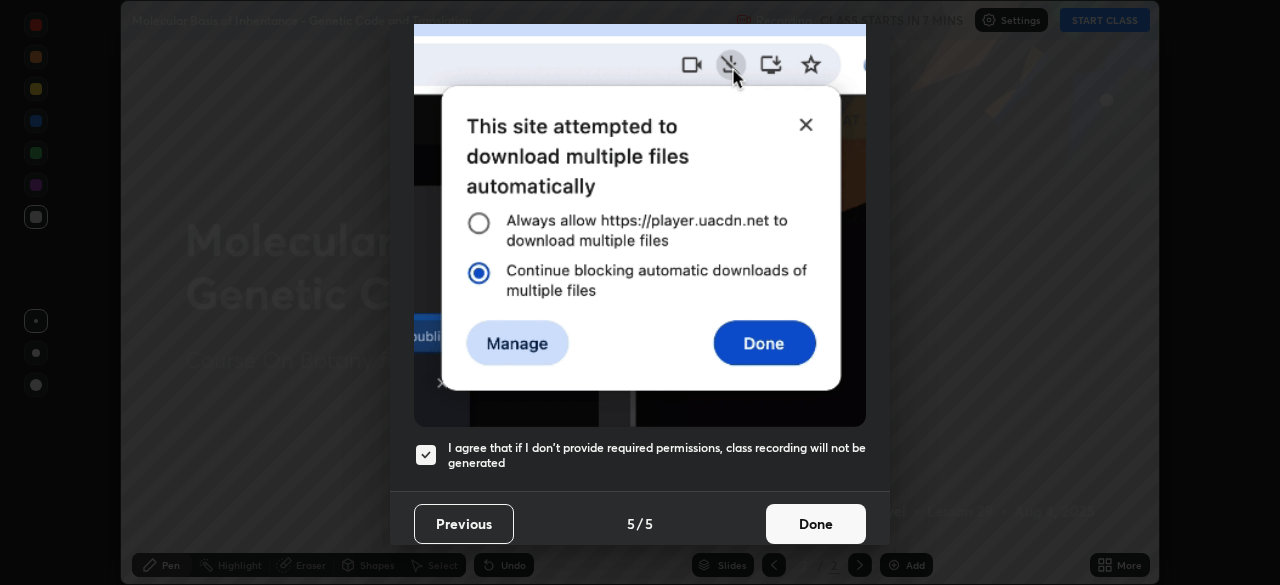 click on "Done" at bounding box center [816, 524] 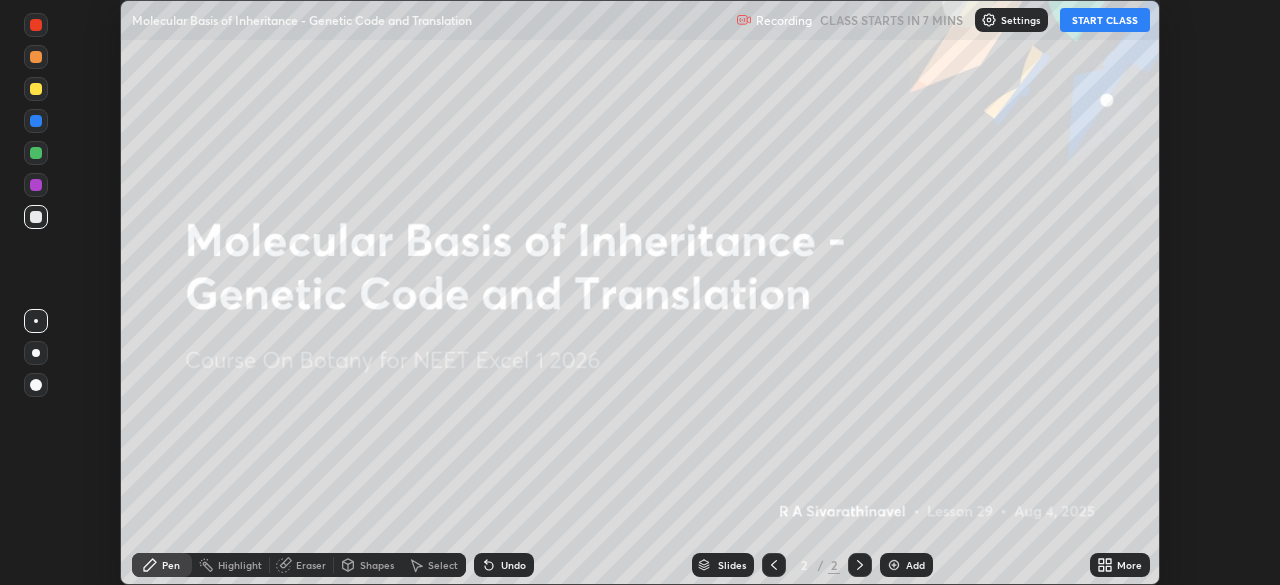 click on "START CLASS" at bounding box center [1105, 20] 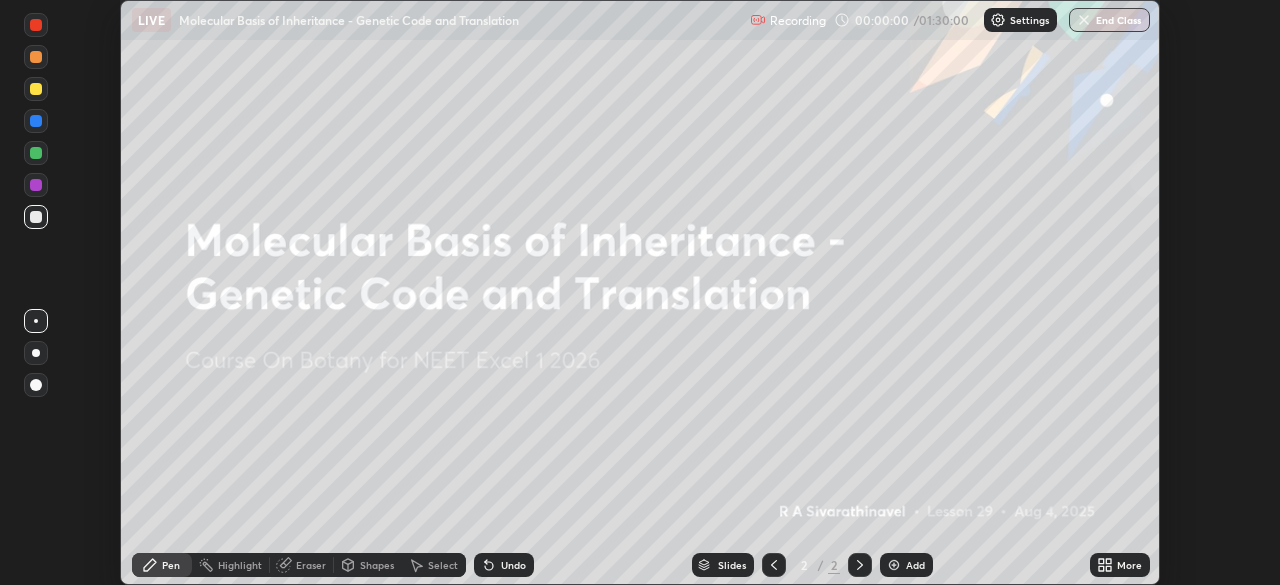 click 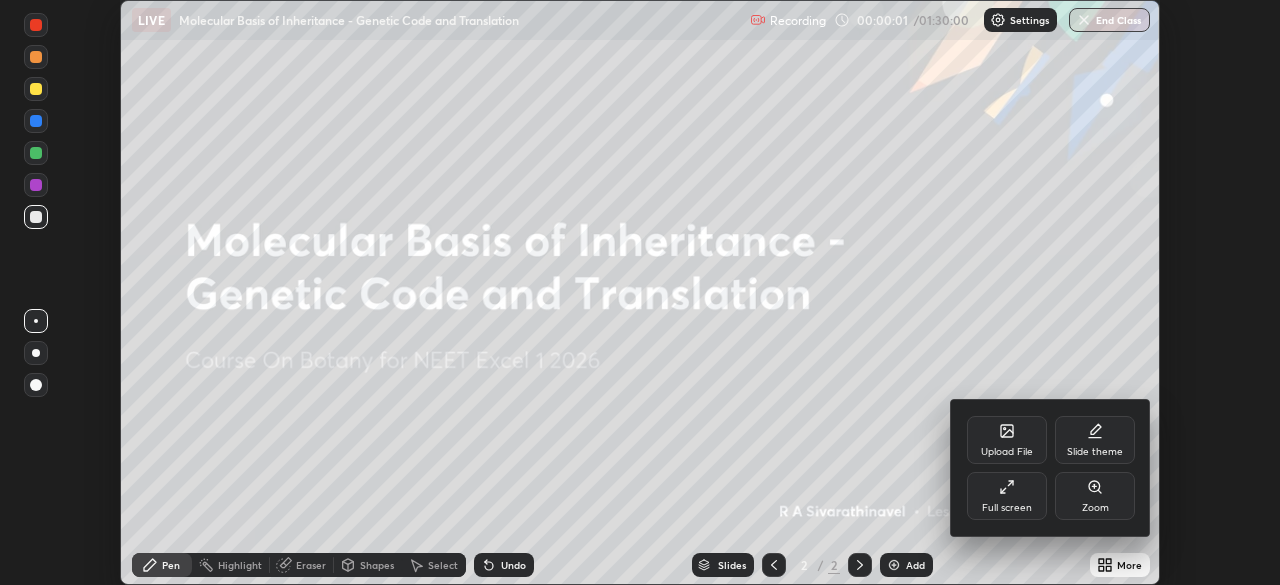 click 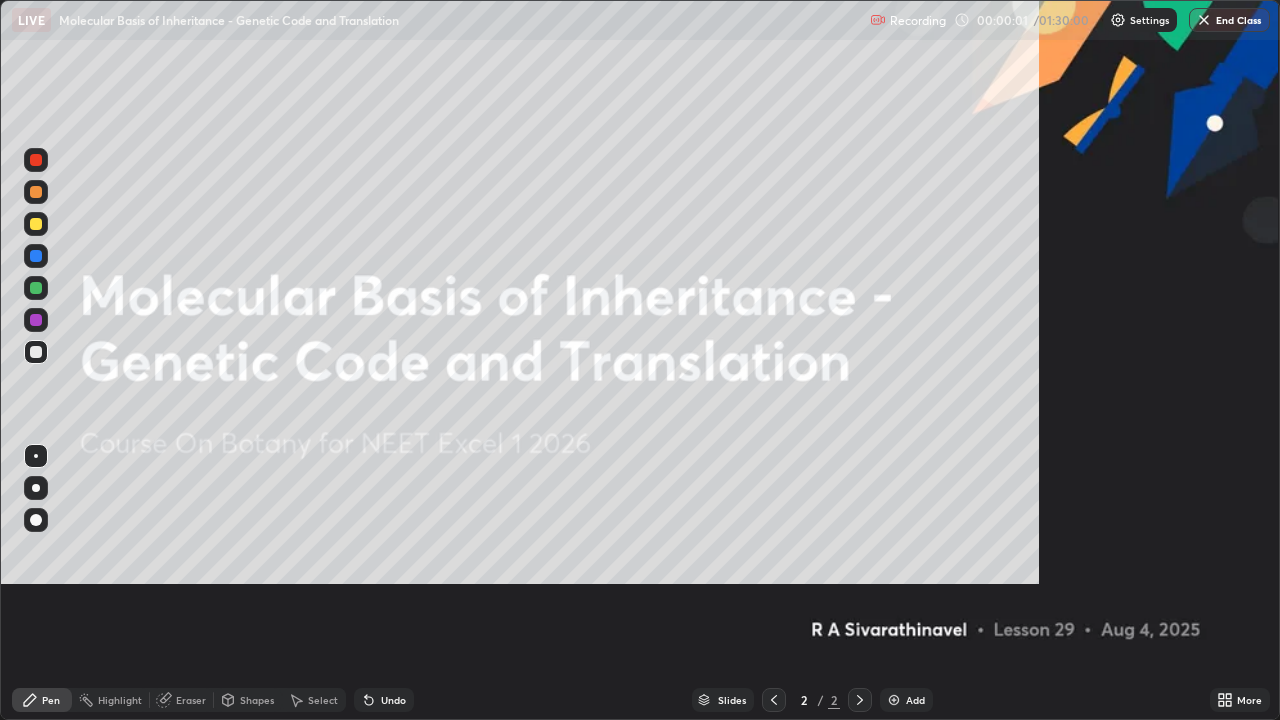 scroll, scrollTop: 99280, scrollLeft: 98720, axis: both 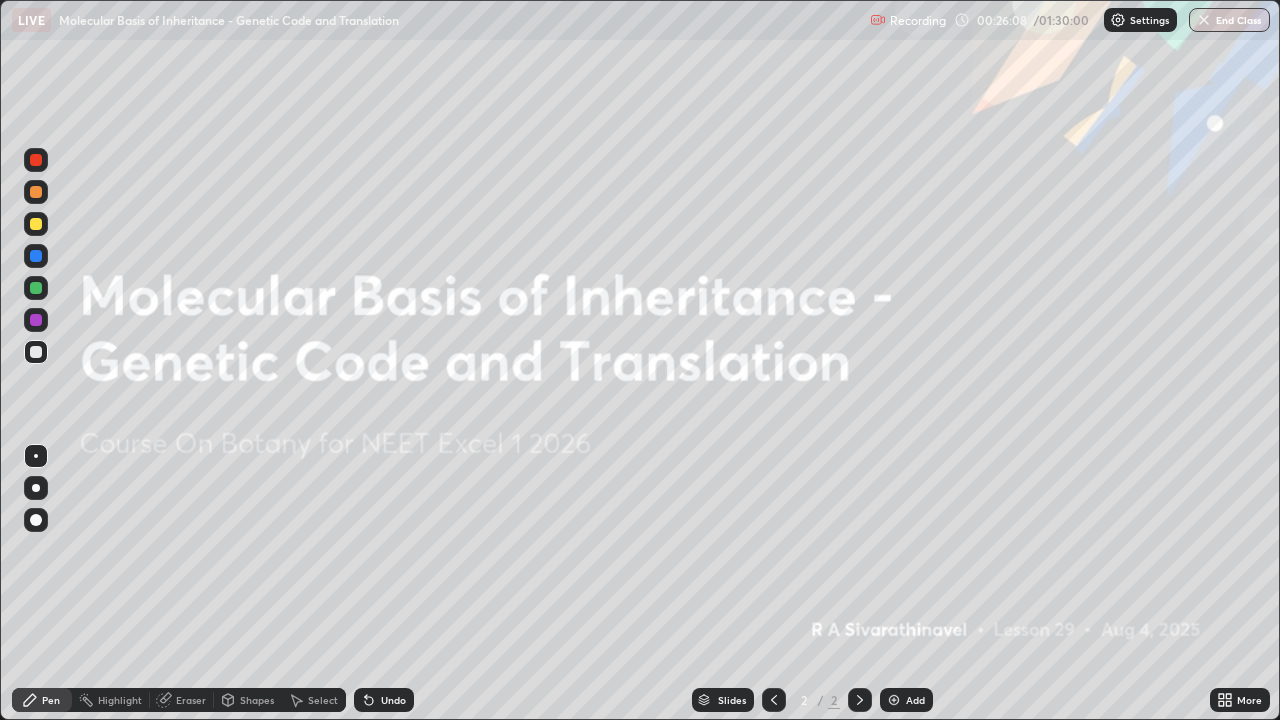 click on "More" at bounding box center (1240, 700) 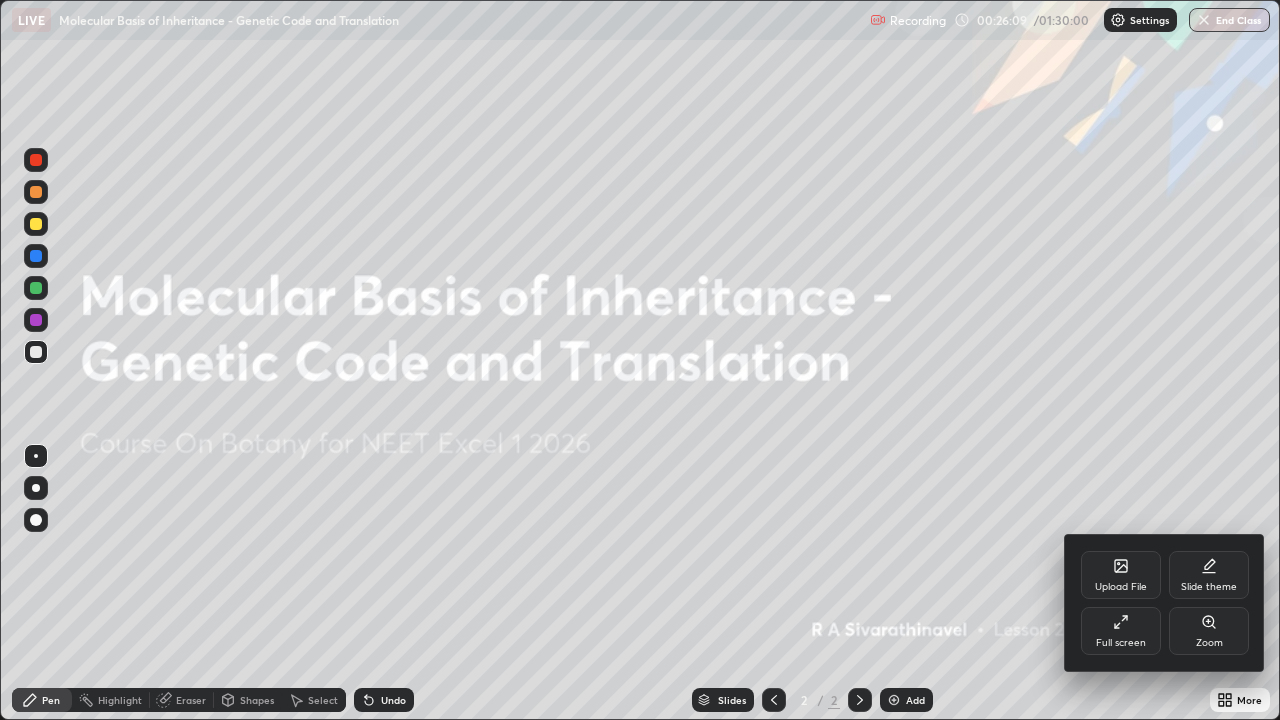 click on "Full screen" at bounding box center [1121, 631] 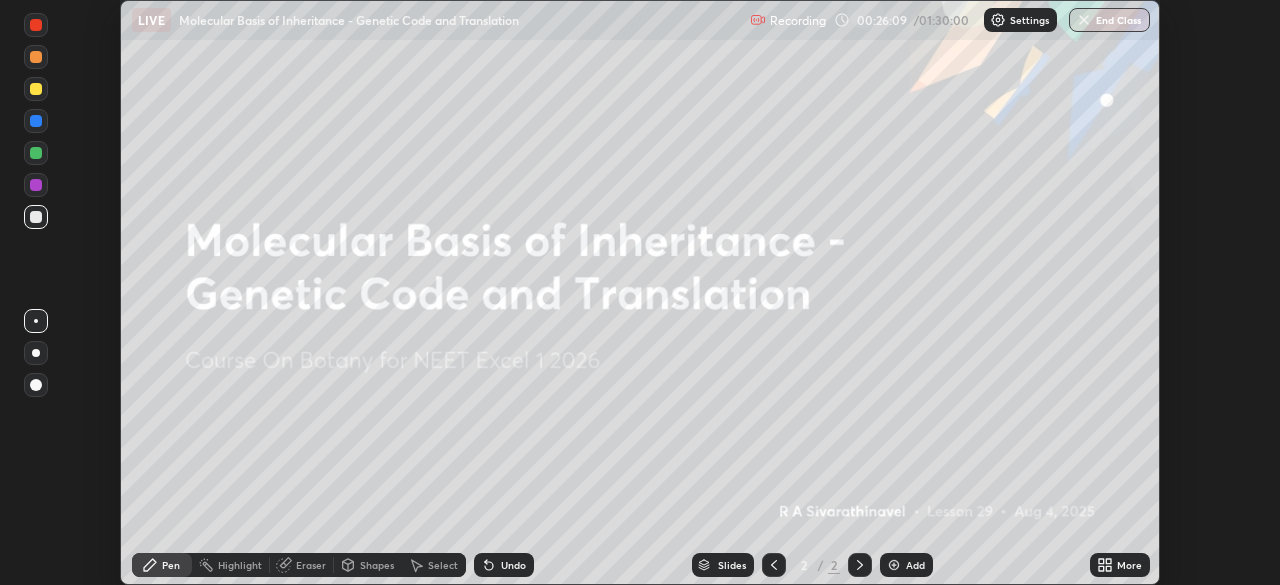 scroll, scrollTop: 585, scrollLeft: 1280, axis: both 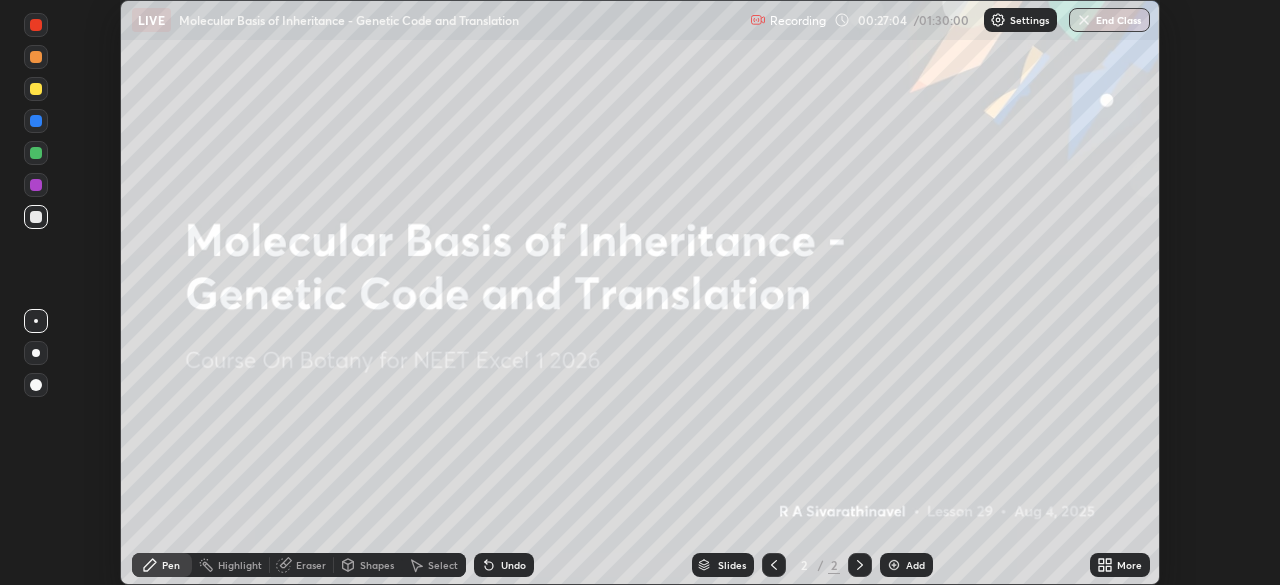 click on "More" at bounding box center [1120, 565] 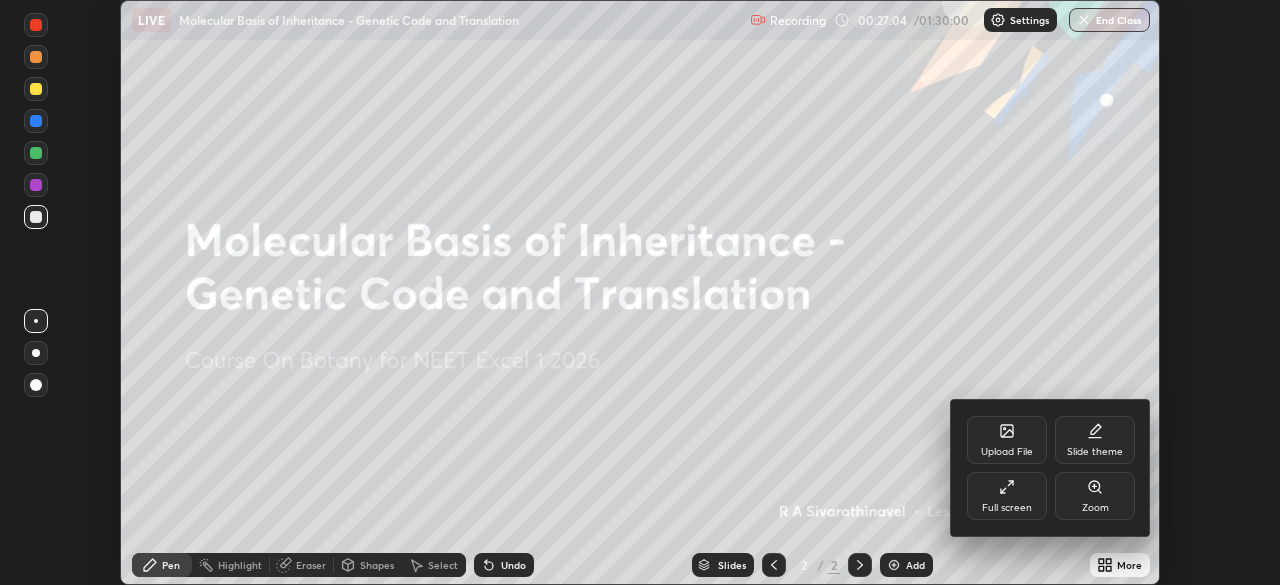 click on "Upload File" at bounding box center (1007, 452) 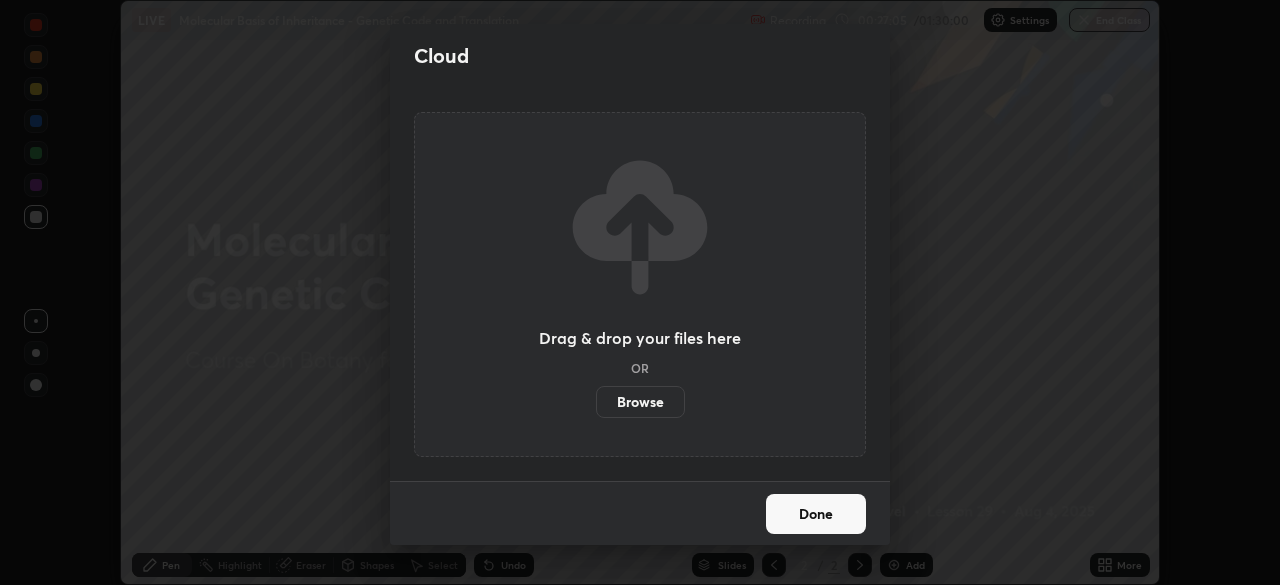 click on "Browse" at bounding box center [640, 402] 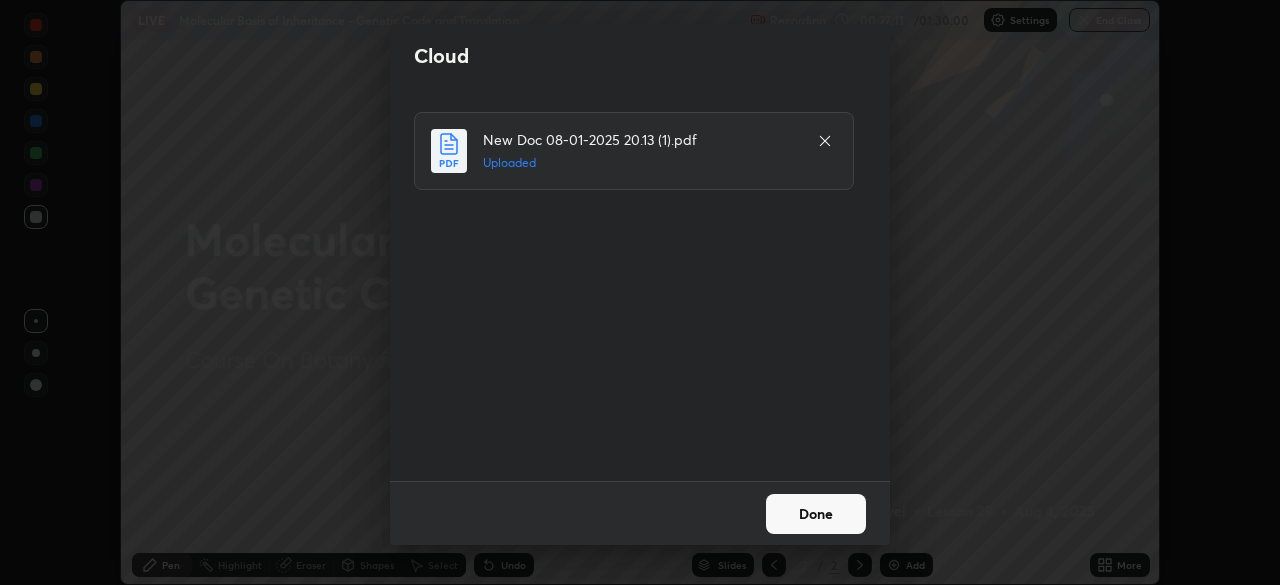 click on "Done" at bounding box center [816, 514] 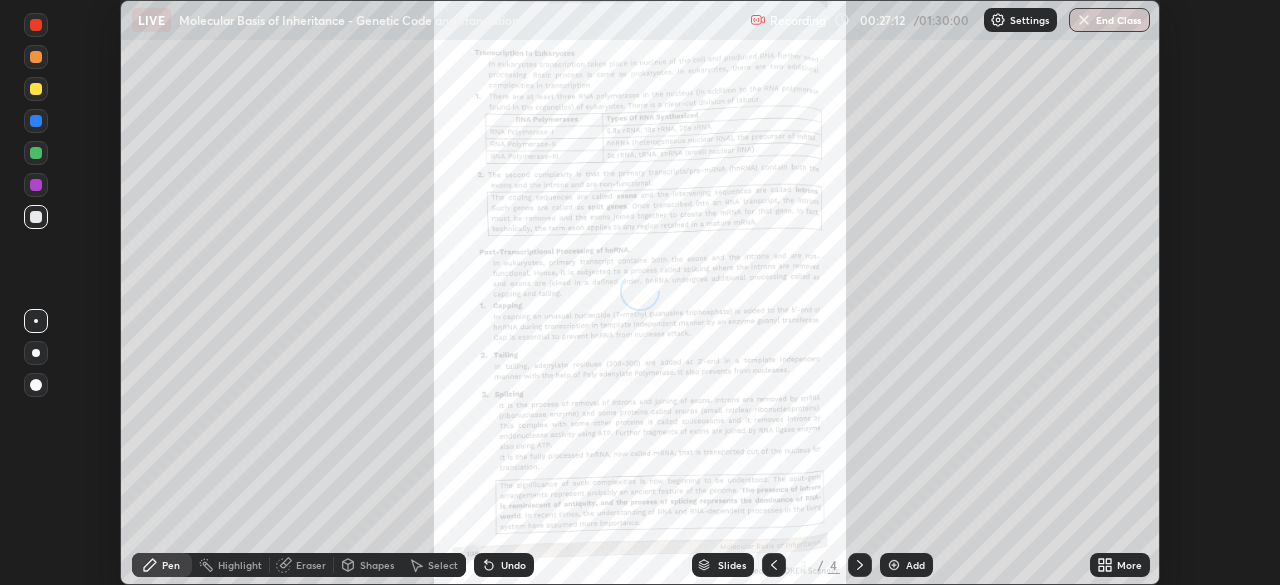 click 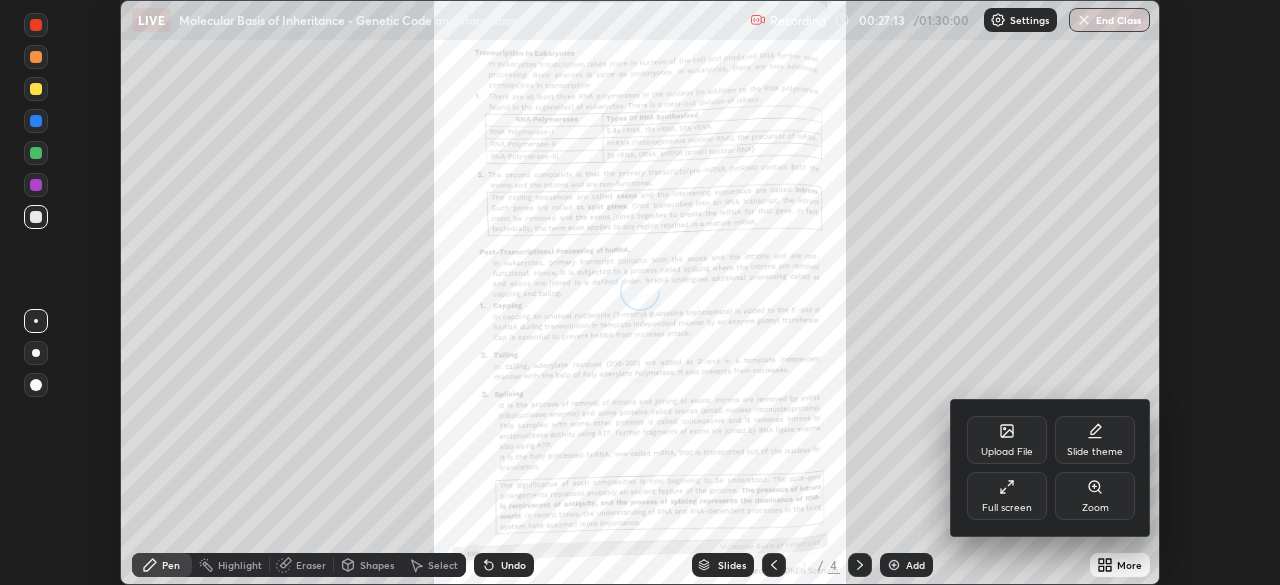 click on "Full screen" at bounding box center (1007, 496) 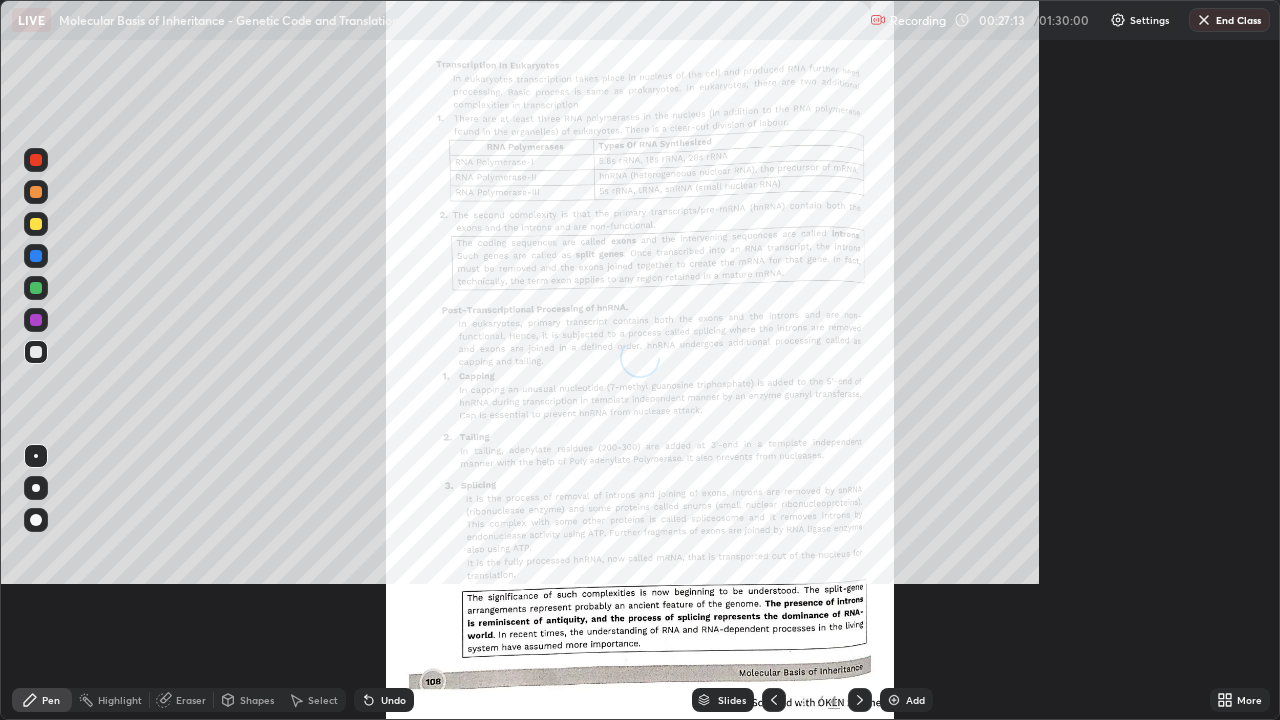 scroll, scrollTop: 99280, scrollLeft: 98720, axis: both 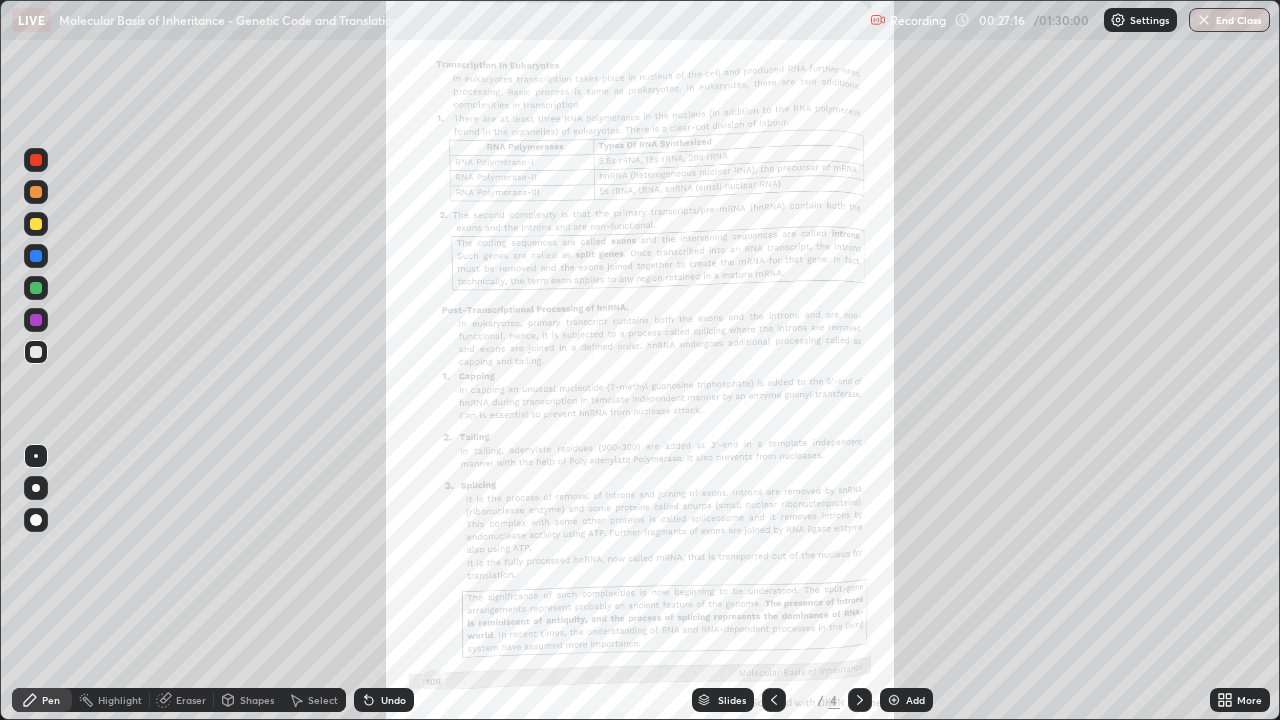 click 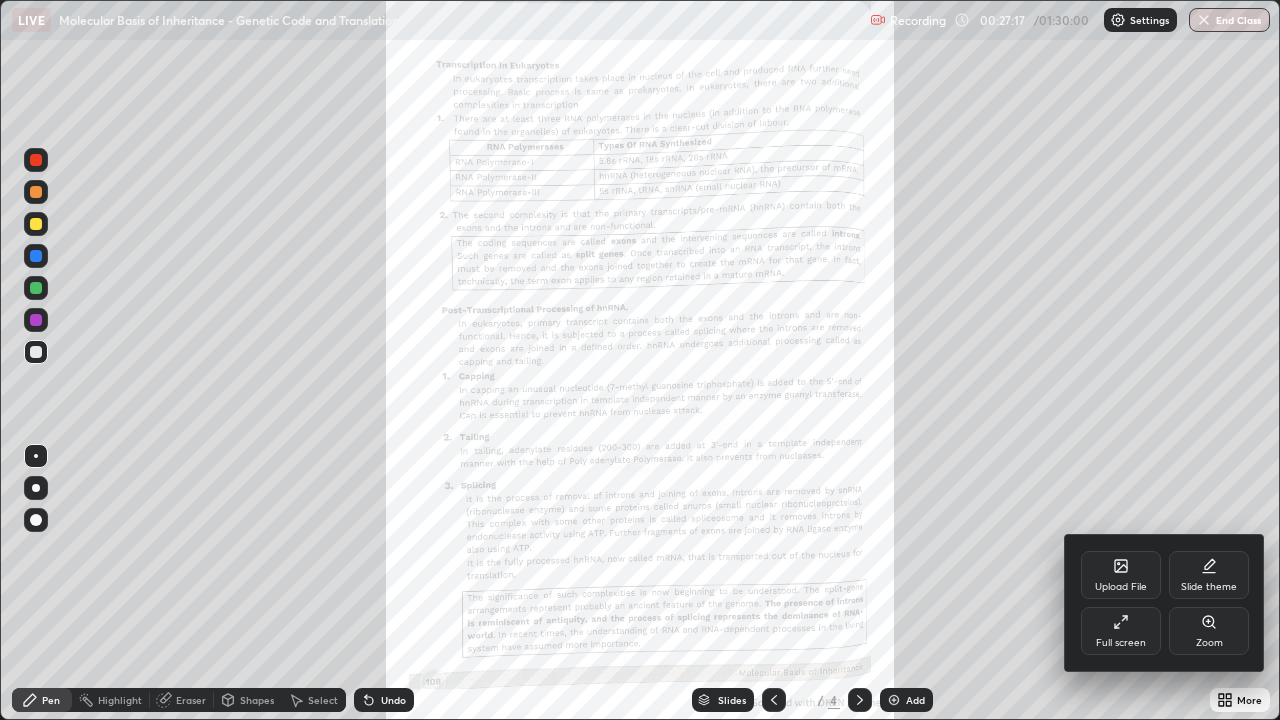 click on "Zoom" at bounding box center (1209, 631) 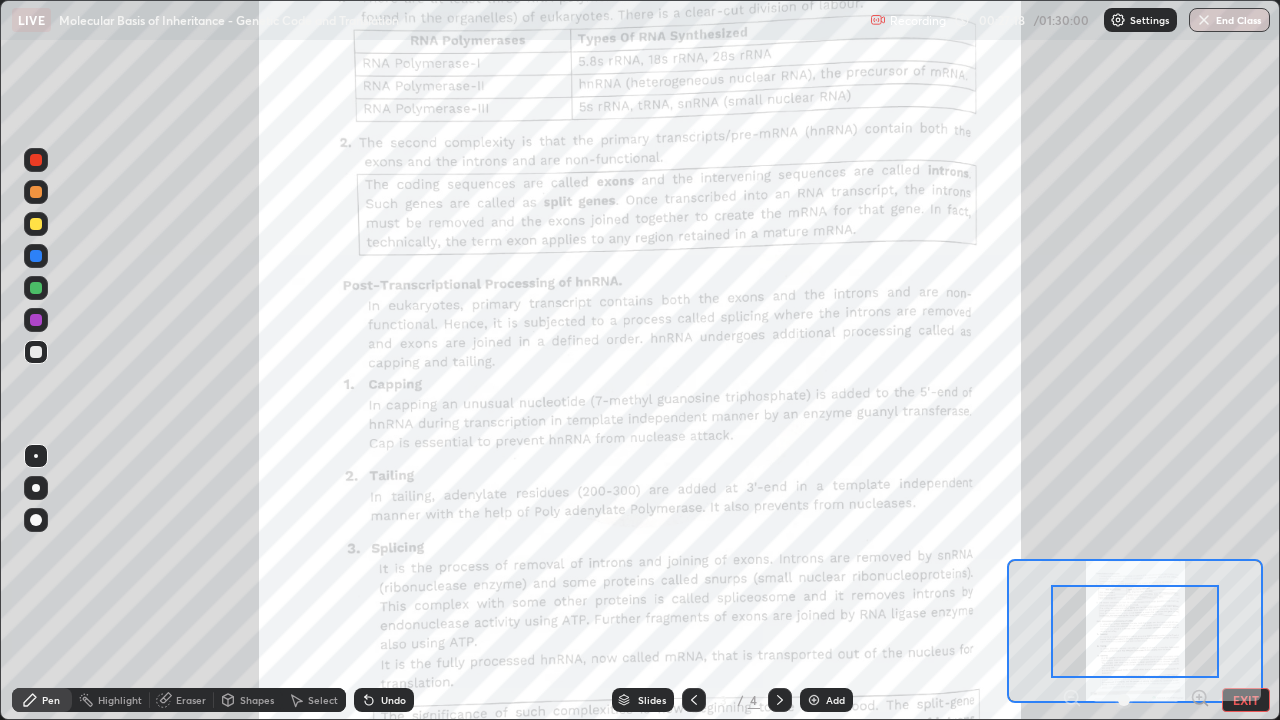 click 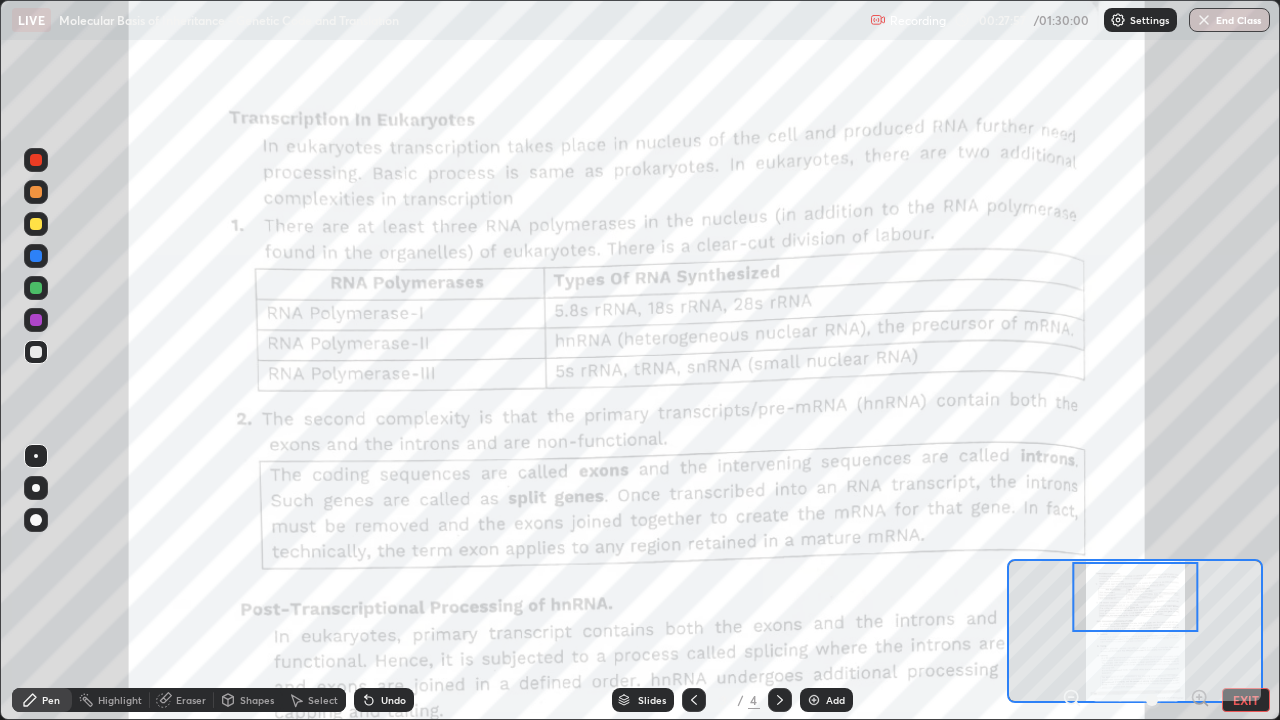 click at bounding box center [36, 256] 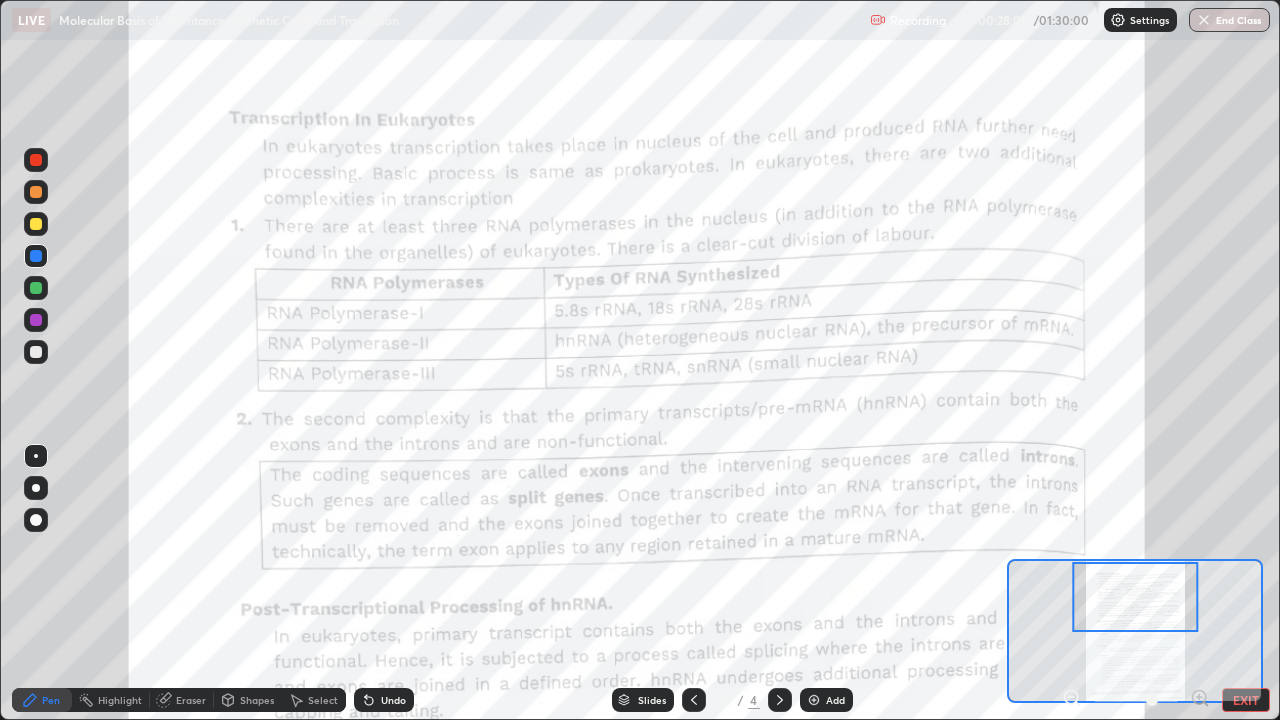 click at bounding box center [36, 288] 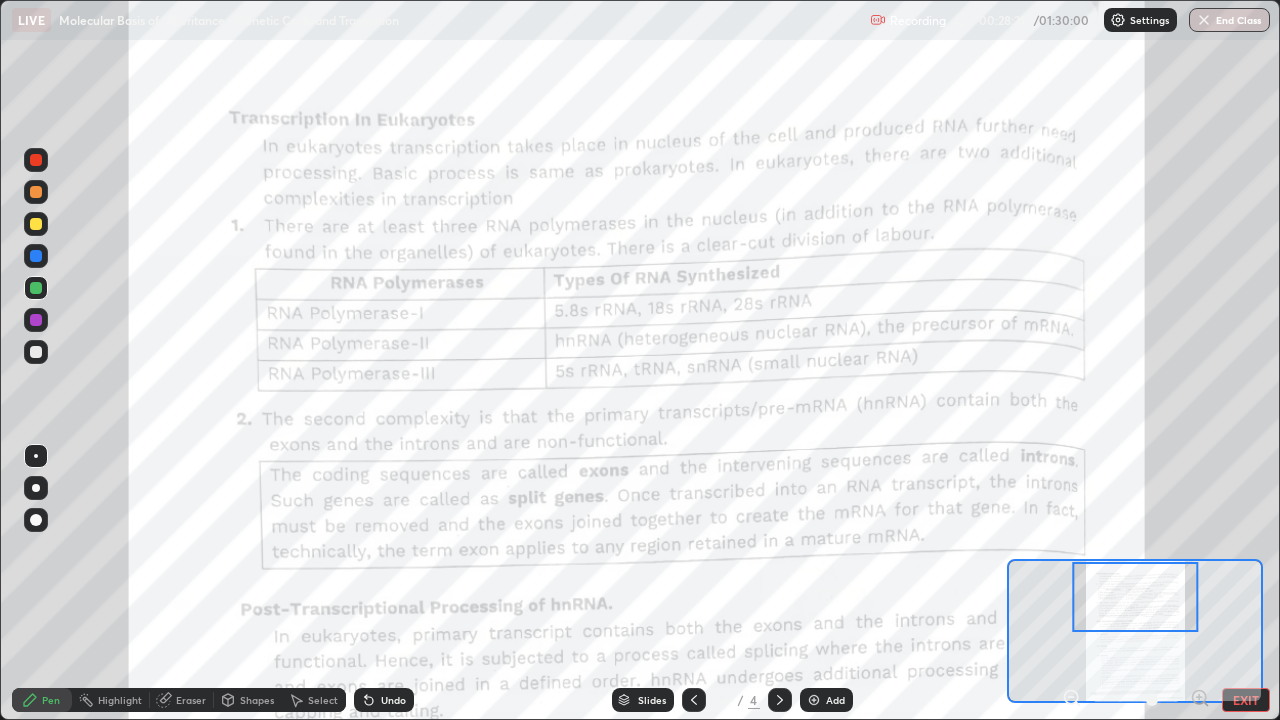 click at bounding box center [36, 160] 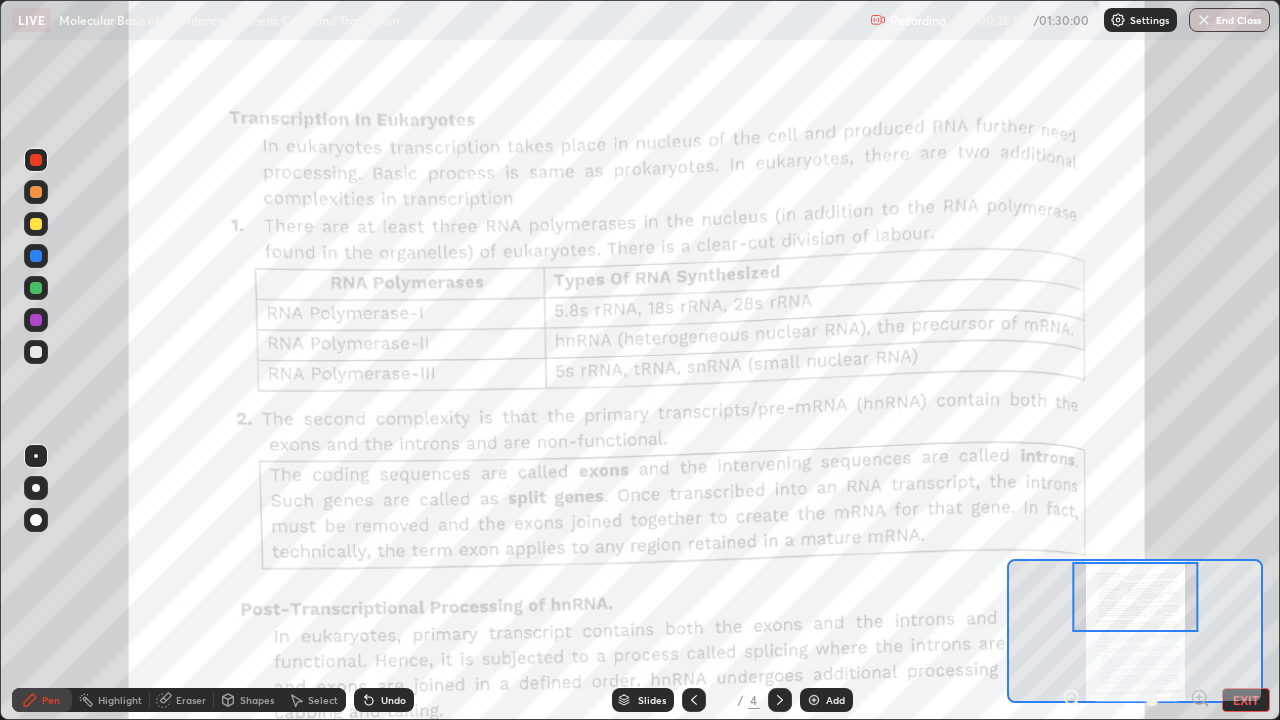 click at bounding box center [36, 320] 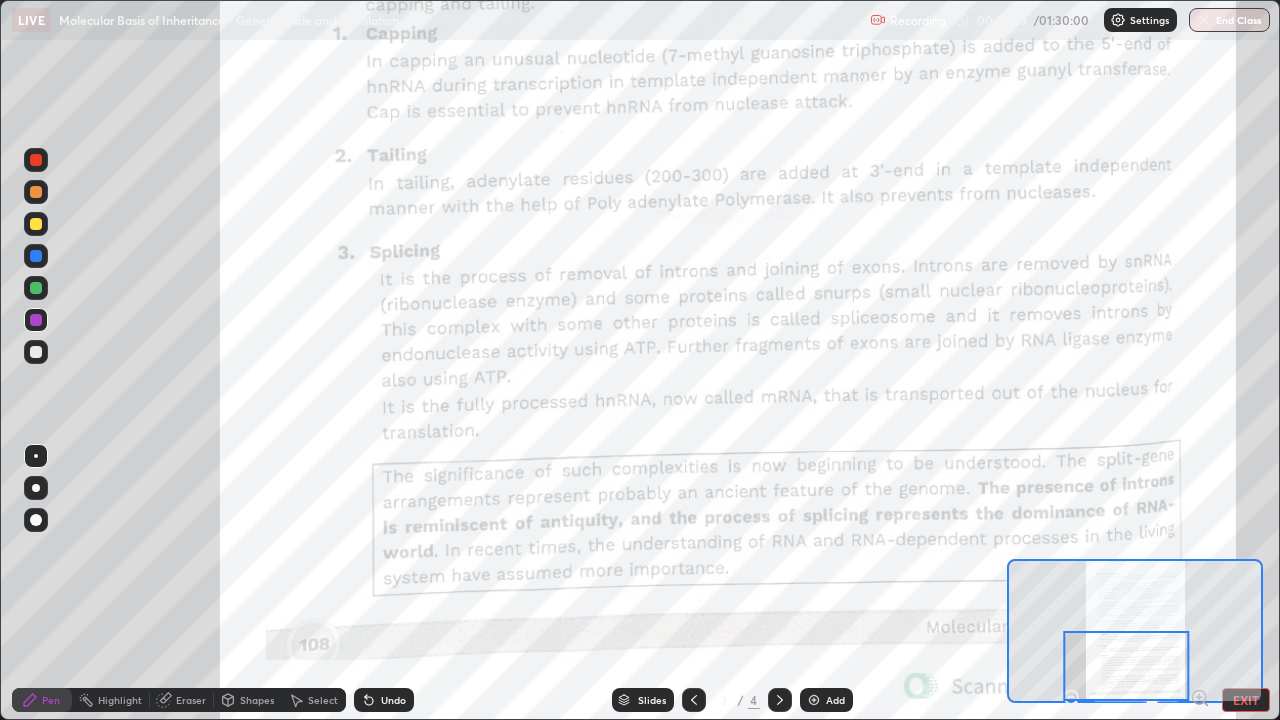 click at bounding box center [36, 288] 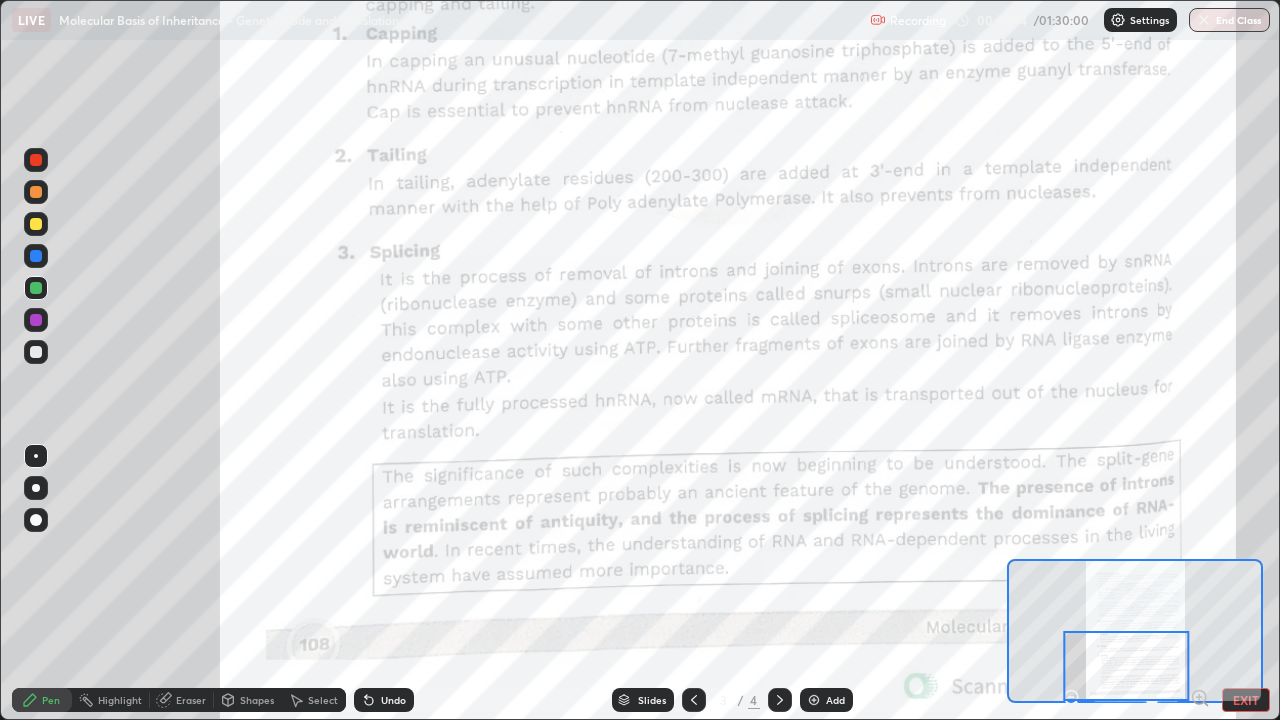 click at bounding box center (36, 256) 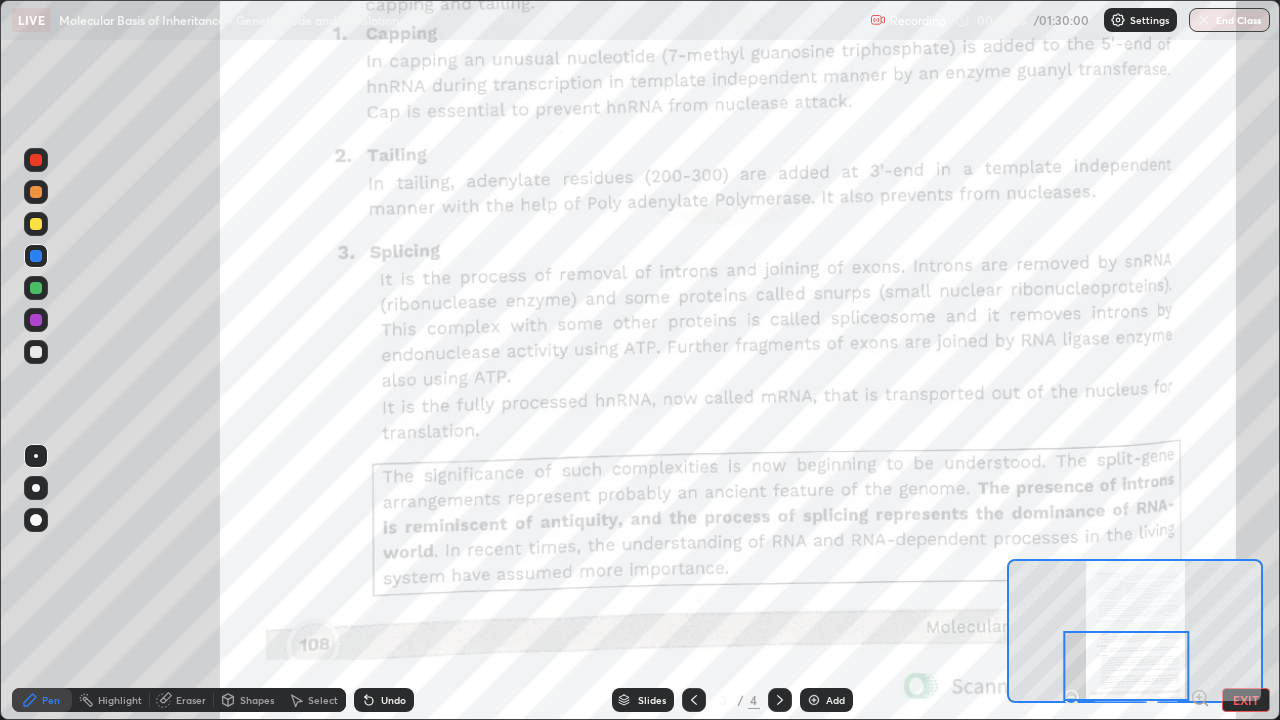 click at bounding box center [36, 320] 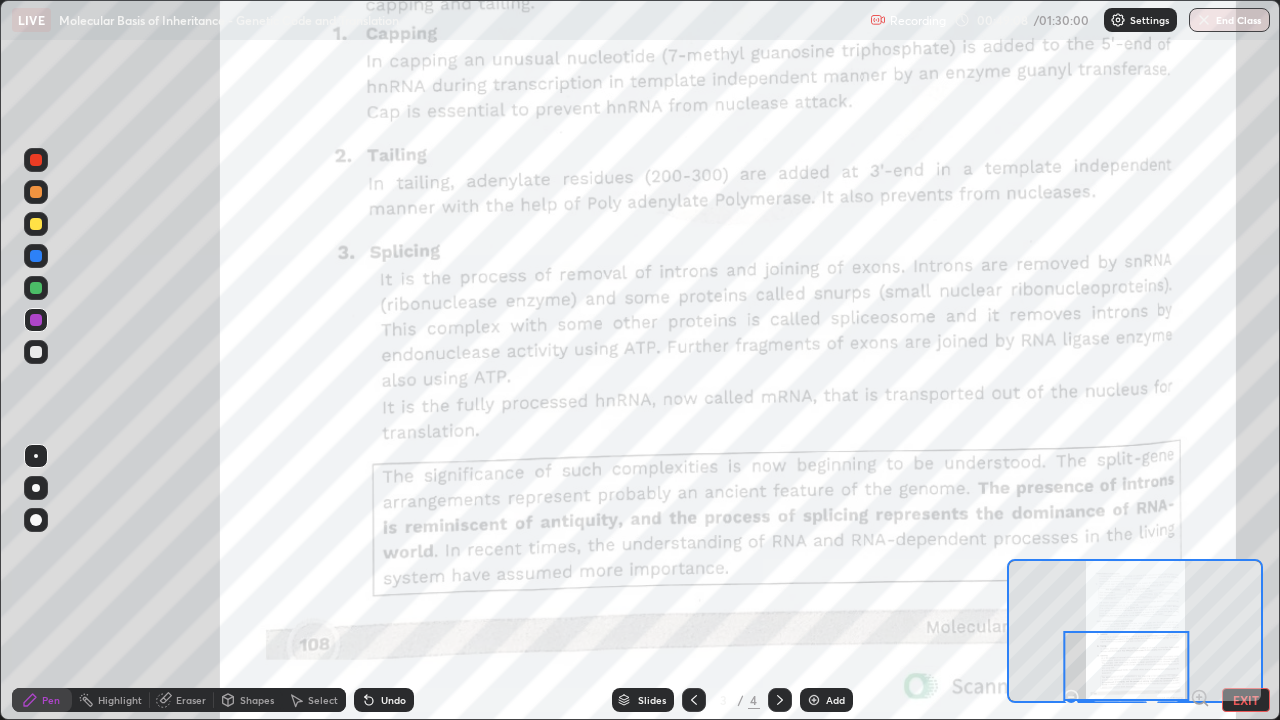 click at bounding box center (36, 288) 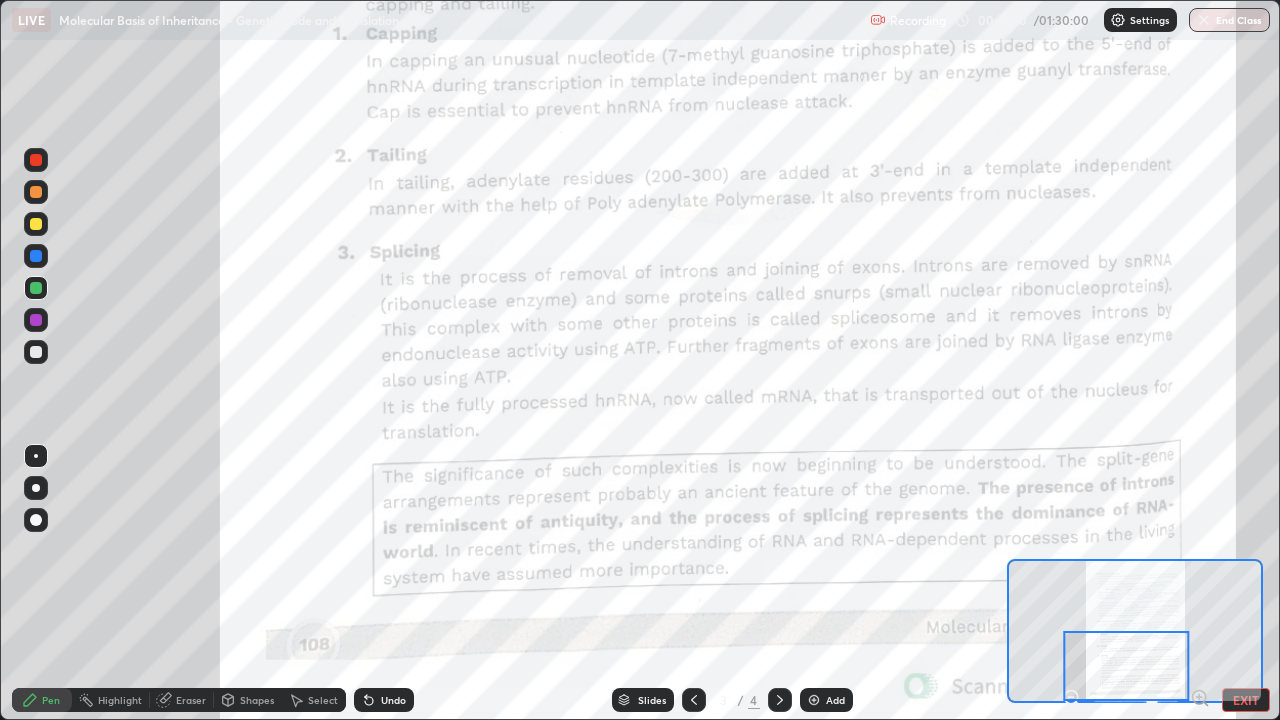 click at bounding box center [36, 160] 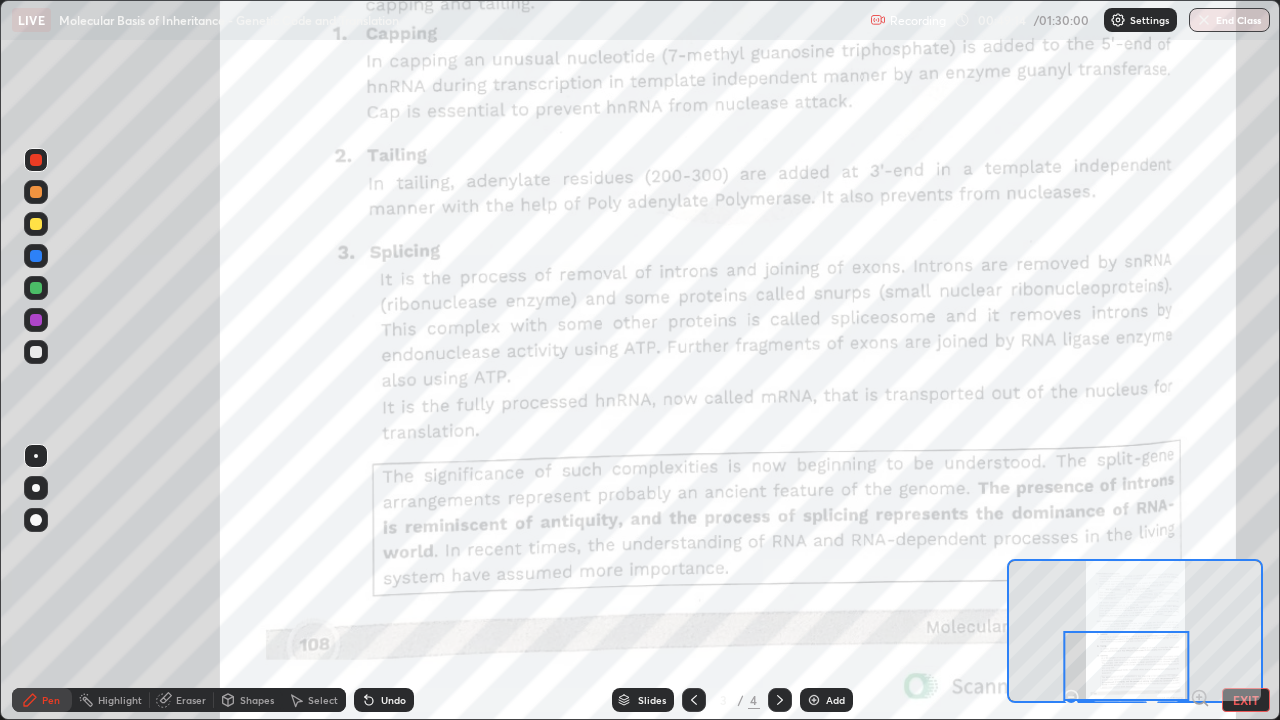click at bounding box center (36, 256) 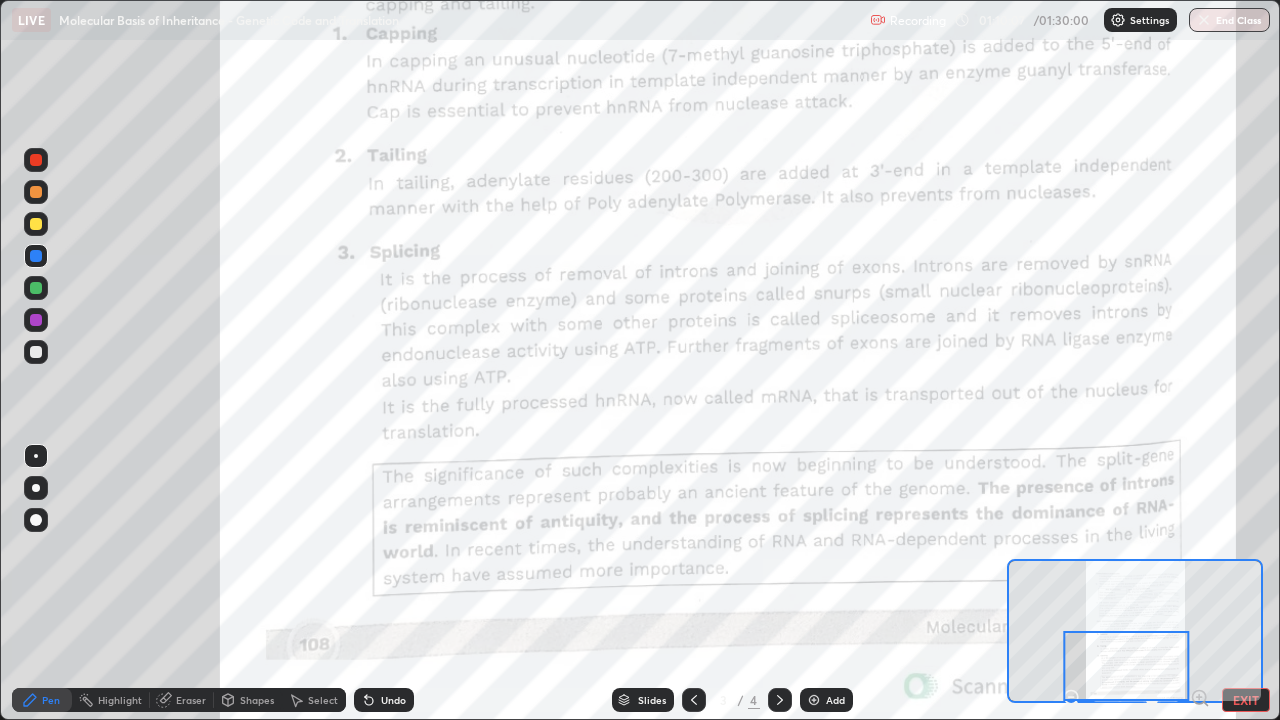 click on "EXIT" at bounding box center (1246, 700) 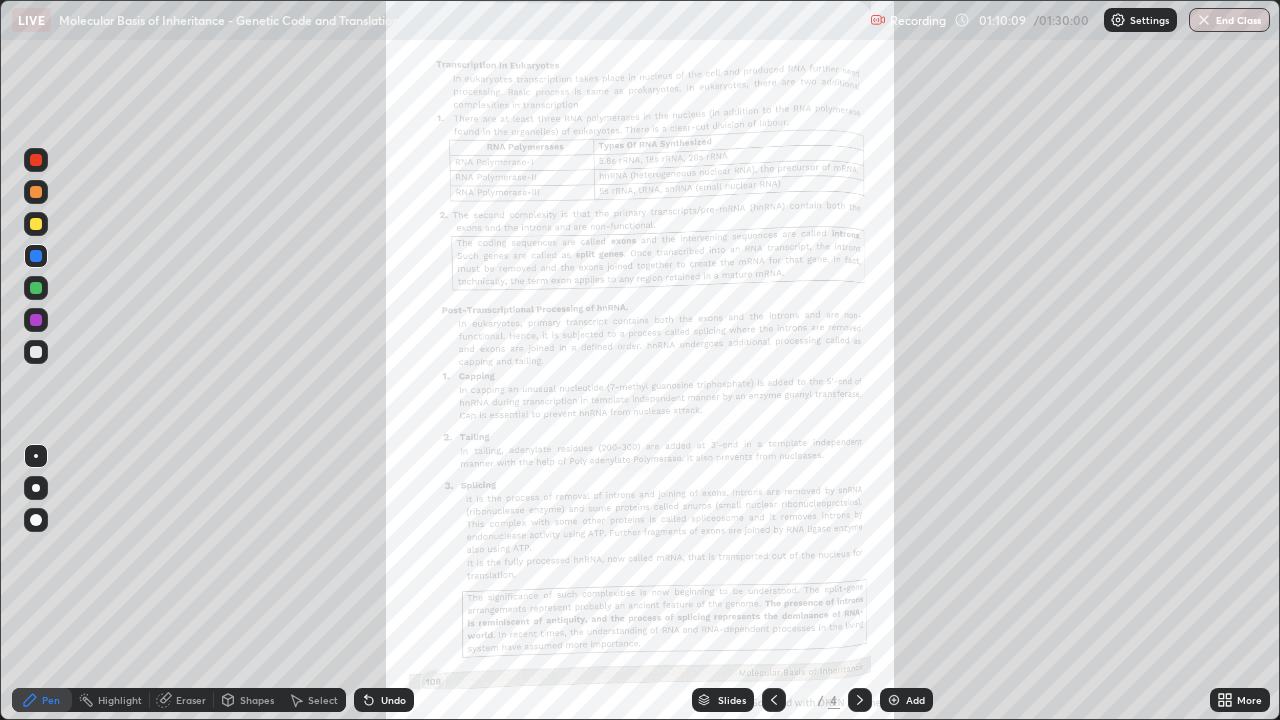 click on "More" at bounding box center (1240, 700) 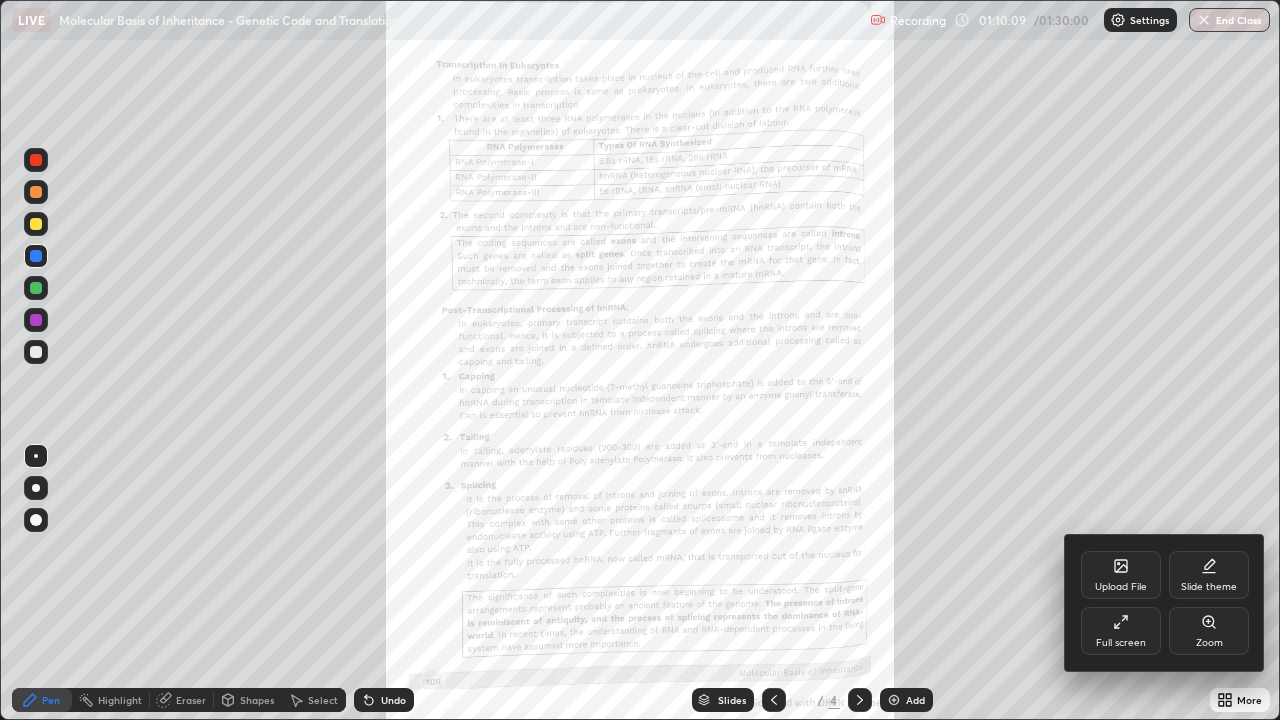 click on "Full screen" at bounding box center (1121, 631) 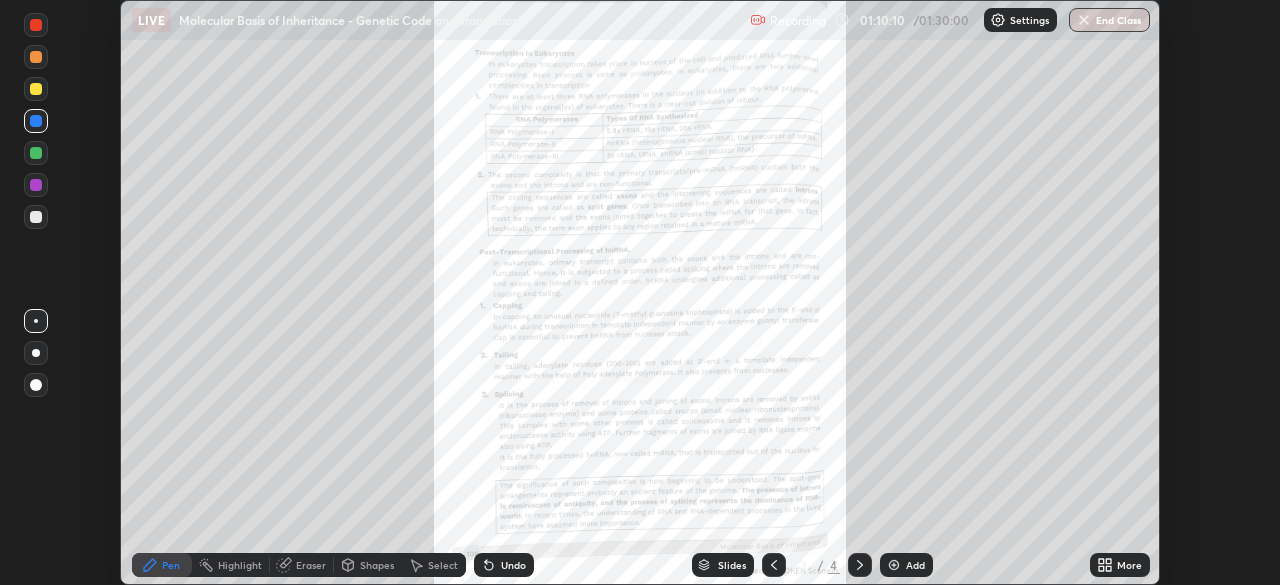 scroll, scrollTop: 585, scrollLeft: 1280, axis: both 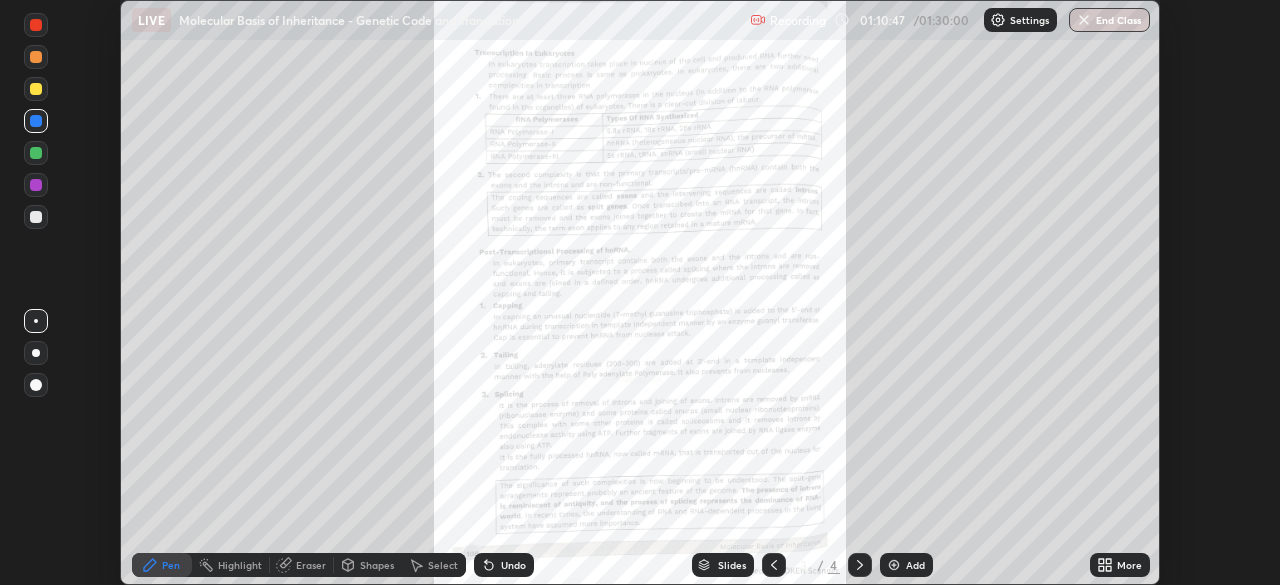 click 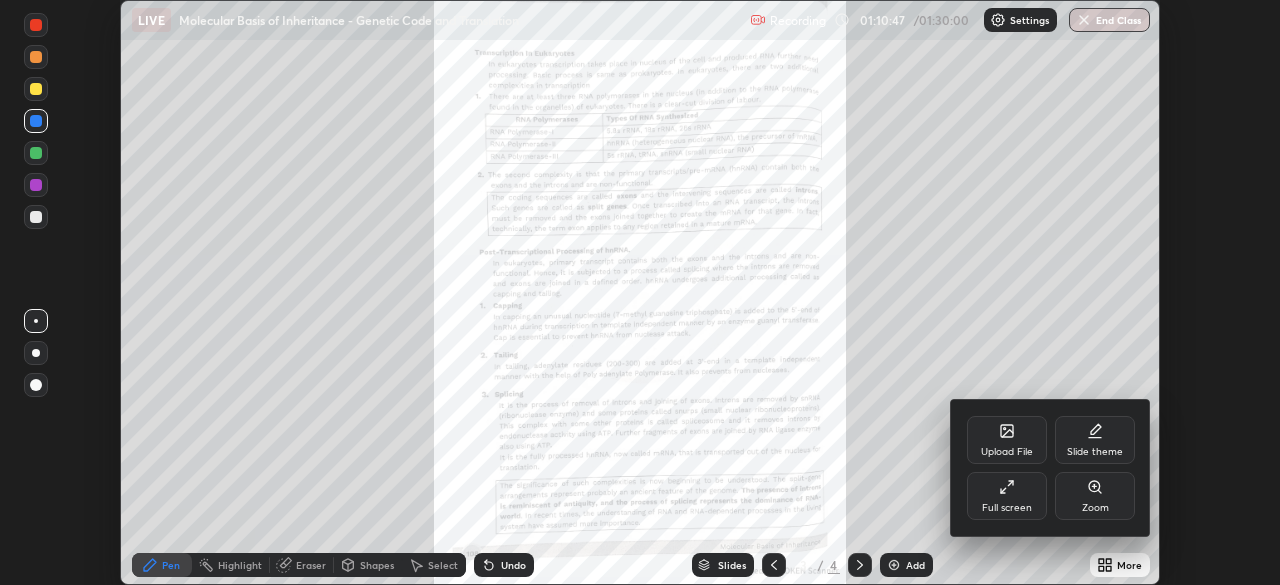 click on "Upload File" at bounding box center (1007, 440) 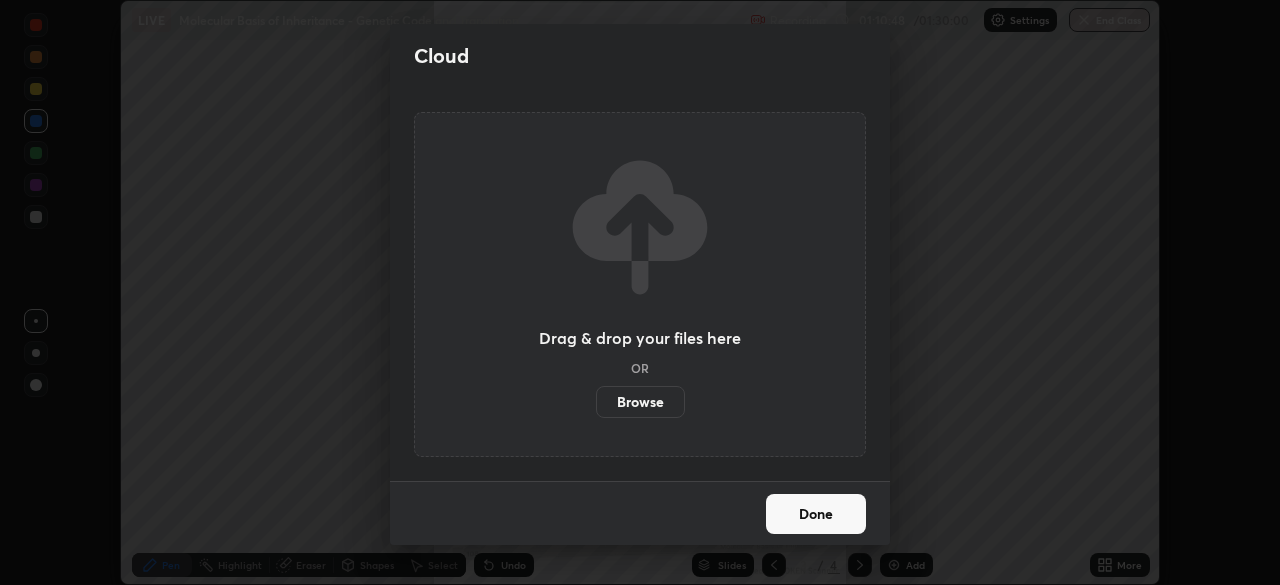 click on "Browse" at bounding box center [640, 402] 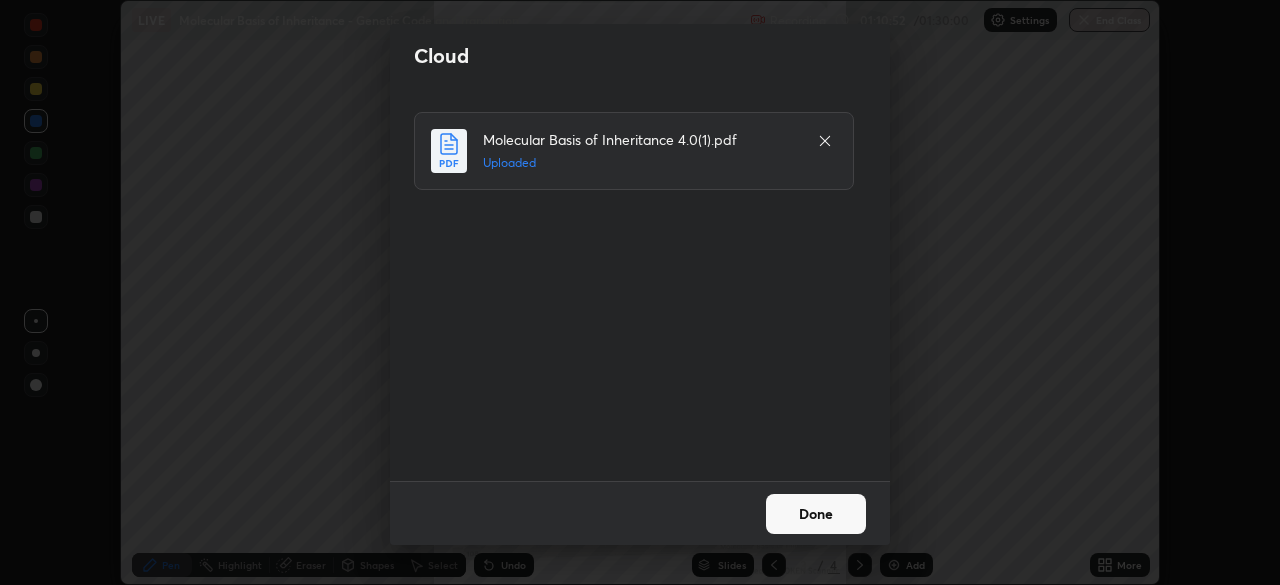 click on "Done" at bounding box center (816, 514) 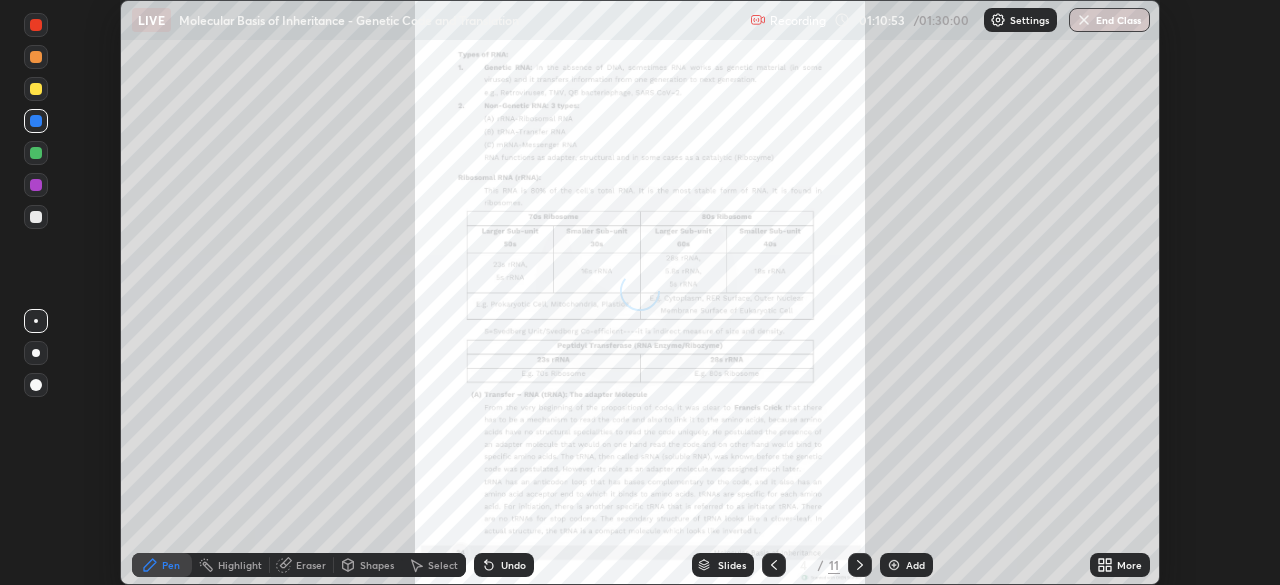 click on "More" at bounding box center (1129, 565) 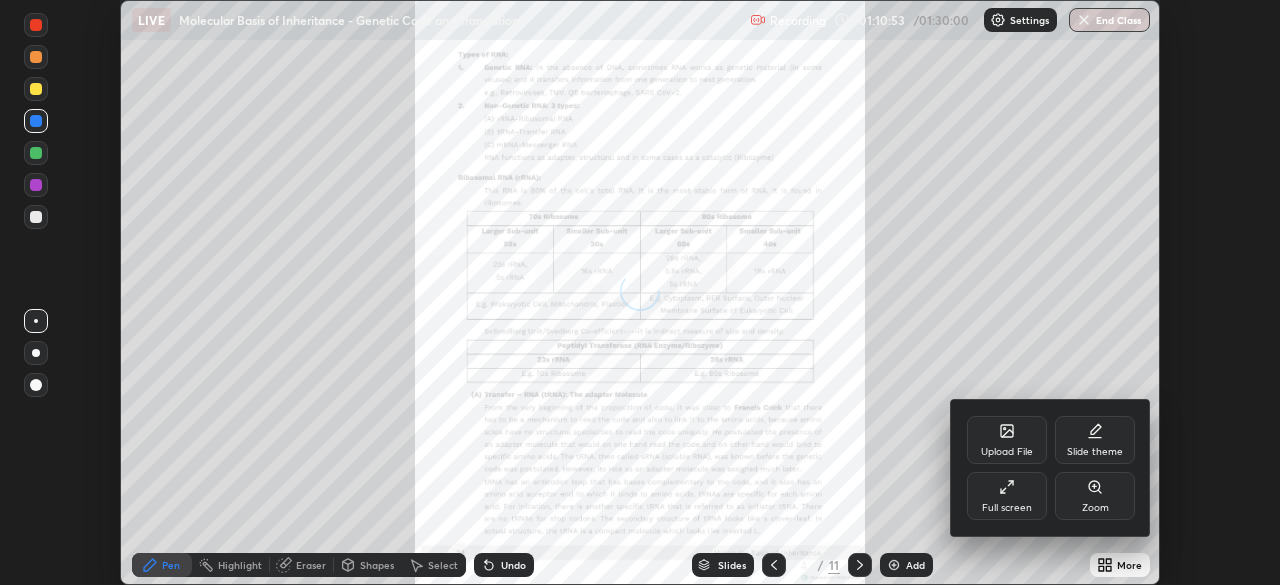 click 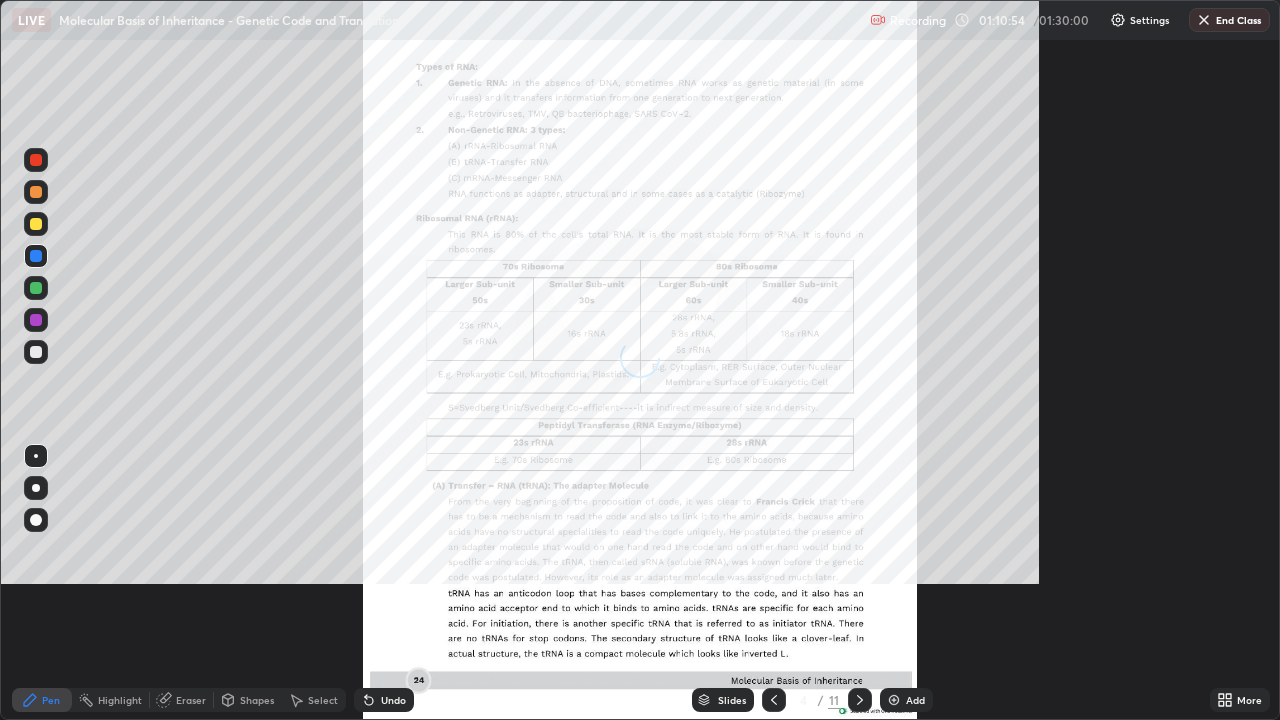 scroll, scrollTop: 99280, scrollLeft: 98720, axis: both 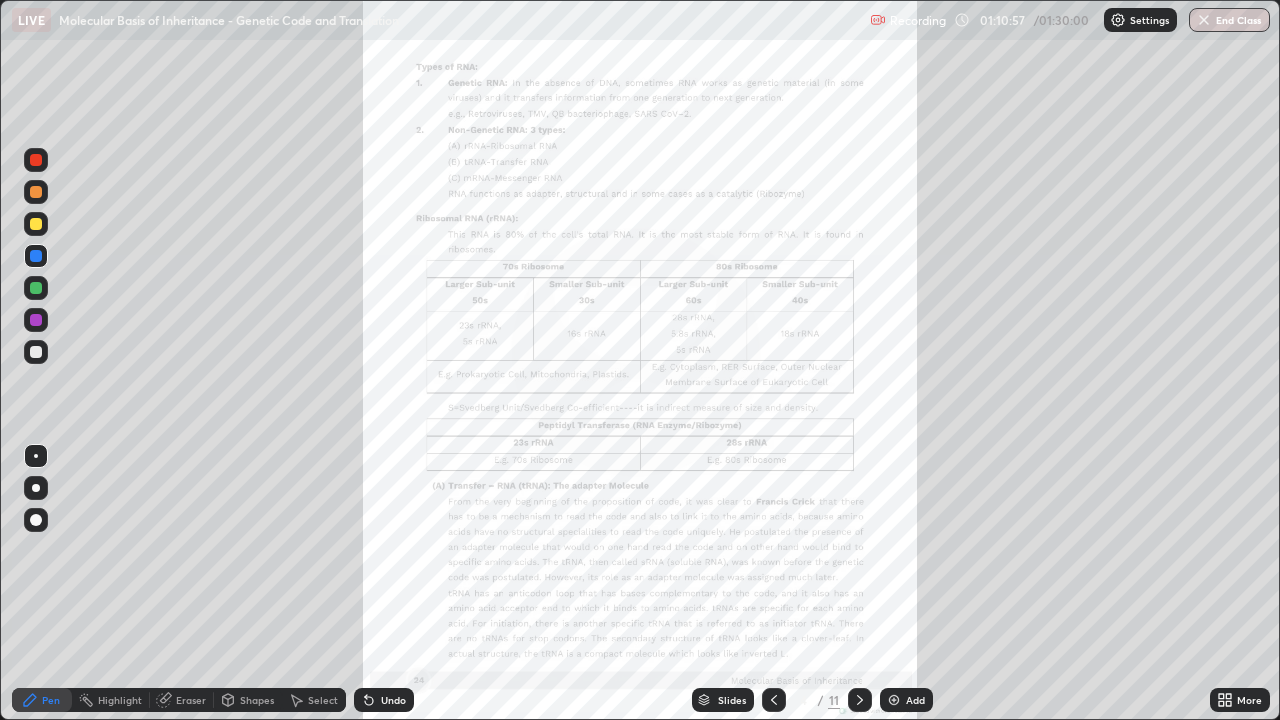 click 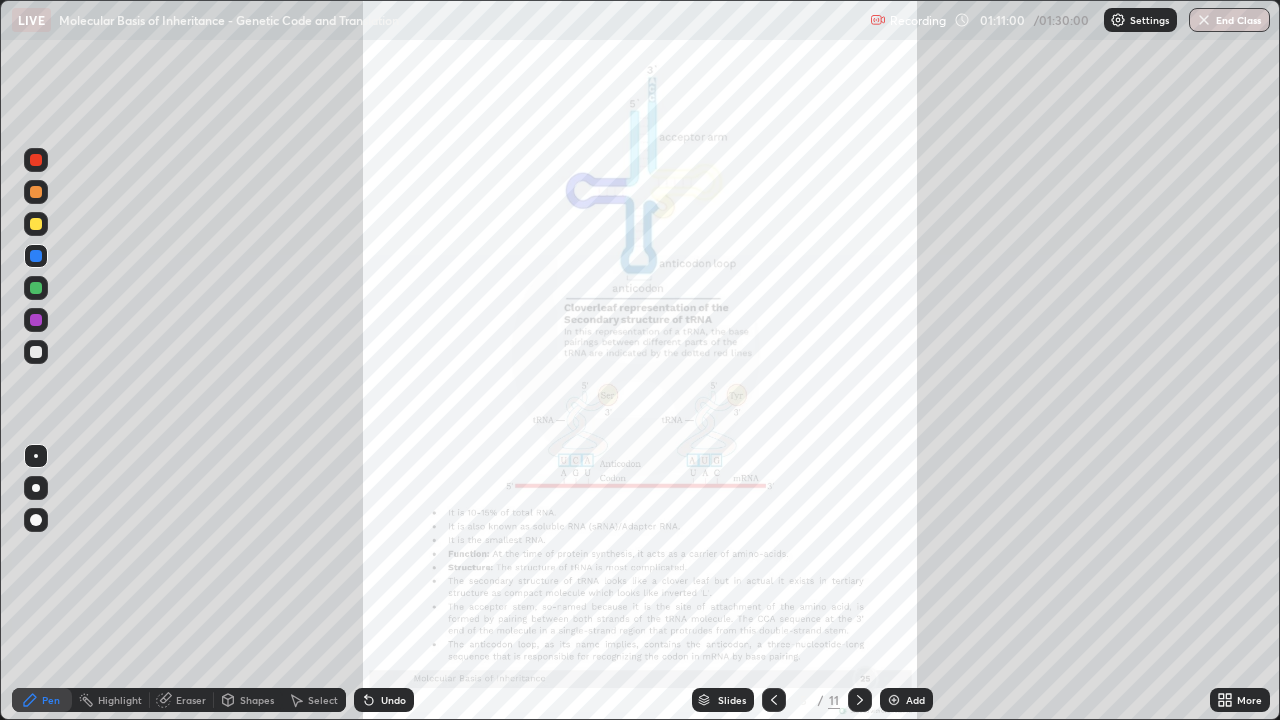 click 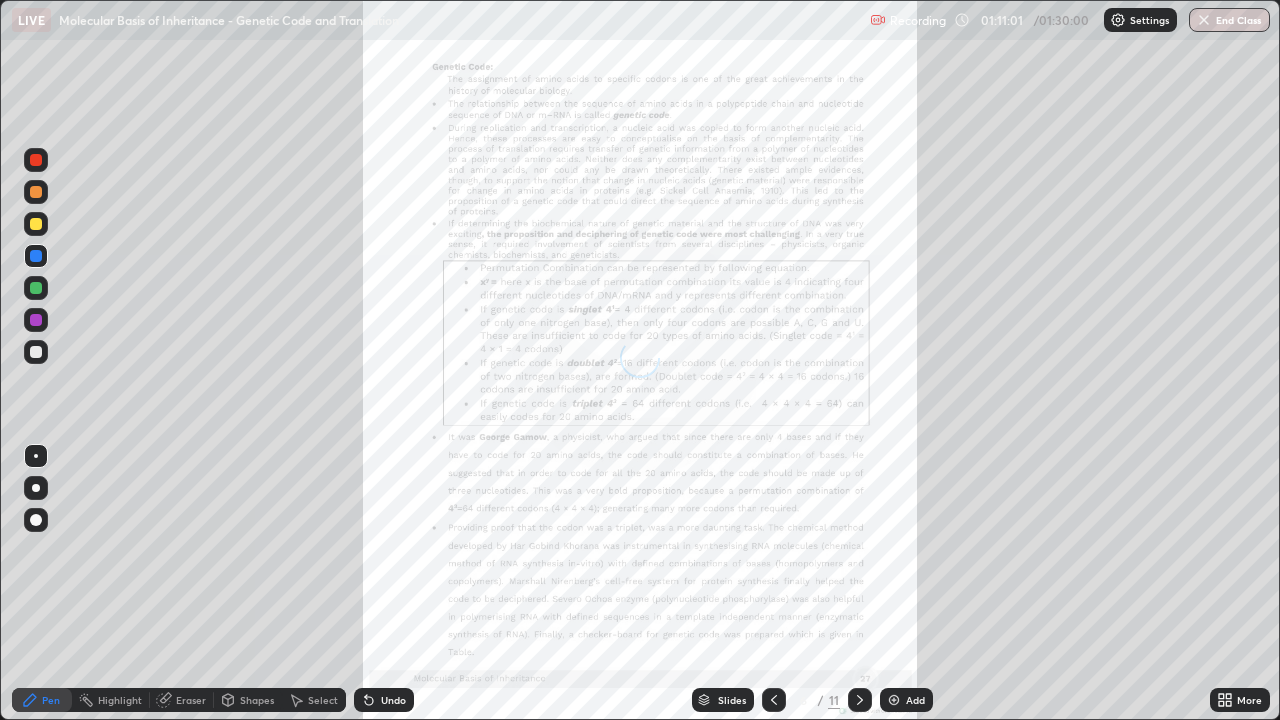 click 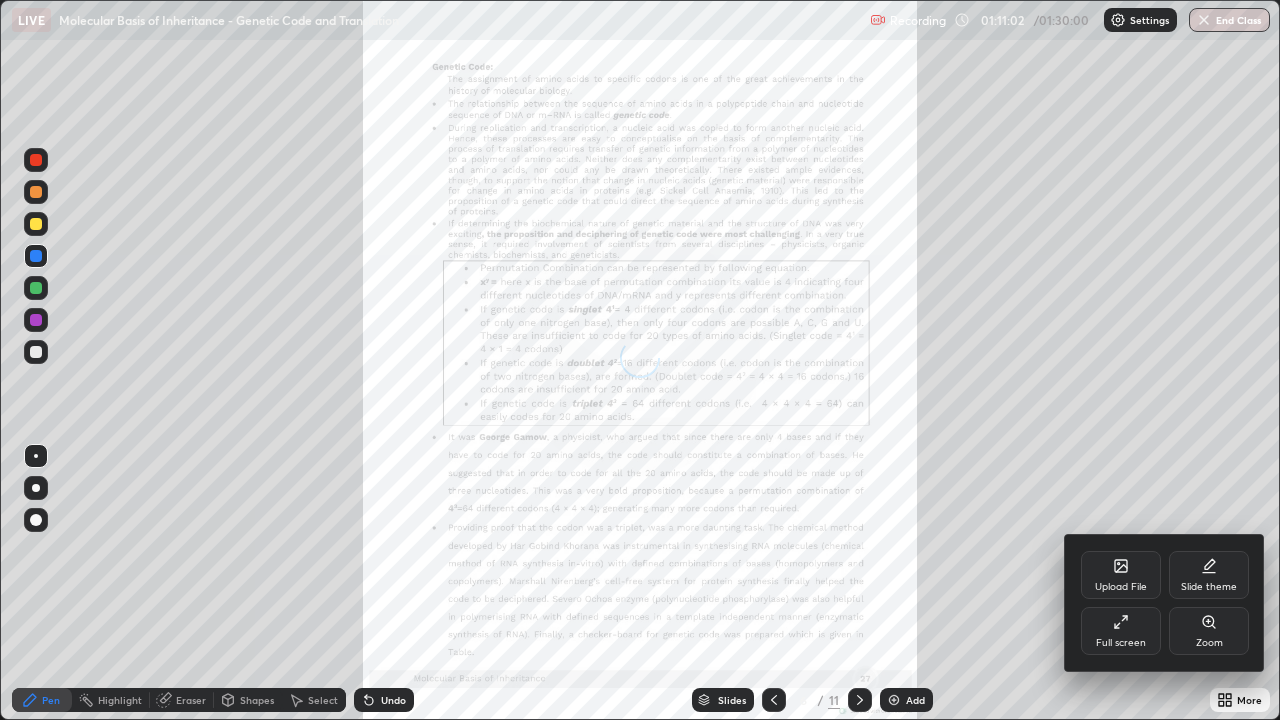 click on "Zoom" at bounding box center (1209, 631) 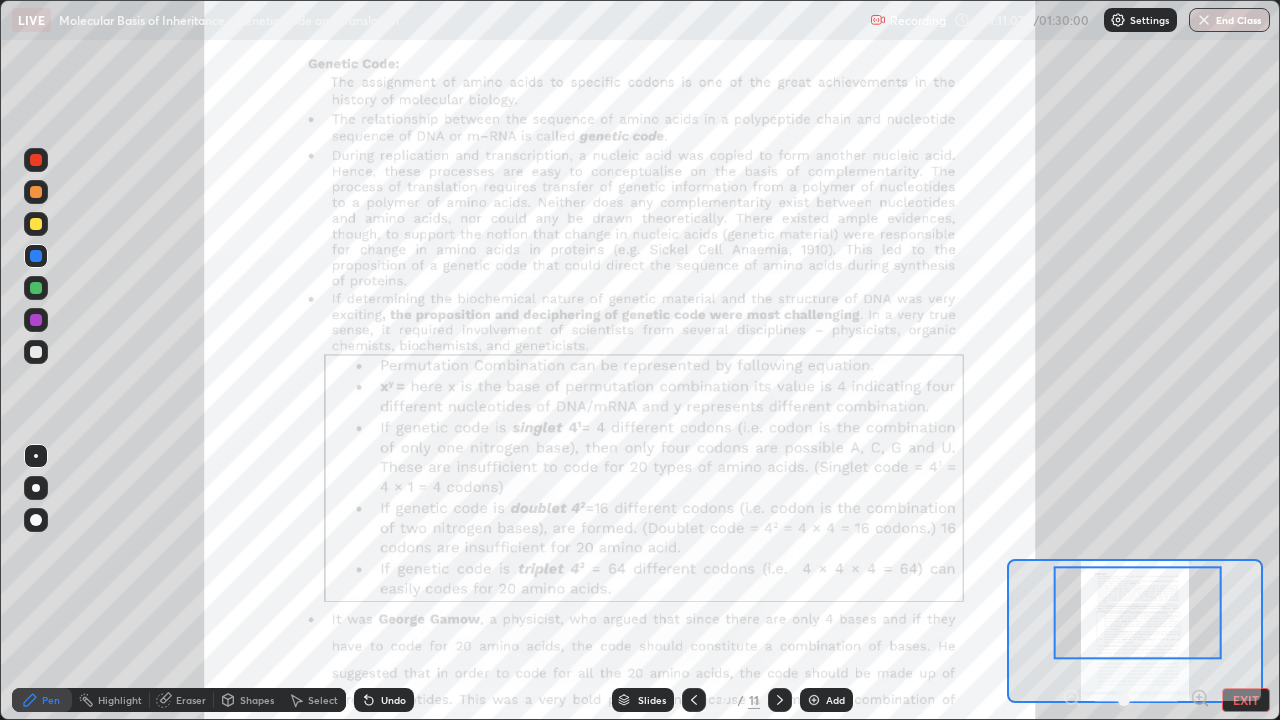 click at bounding box center [36, 320] 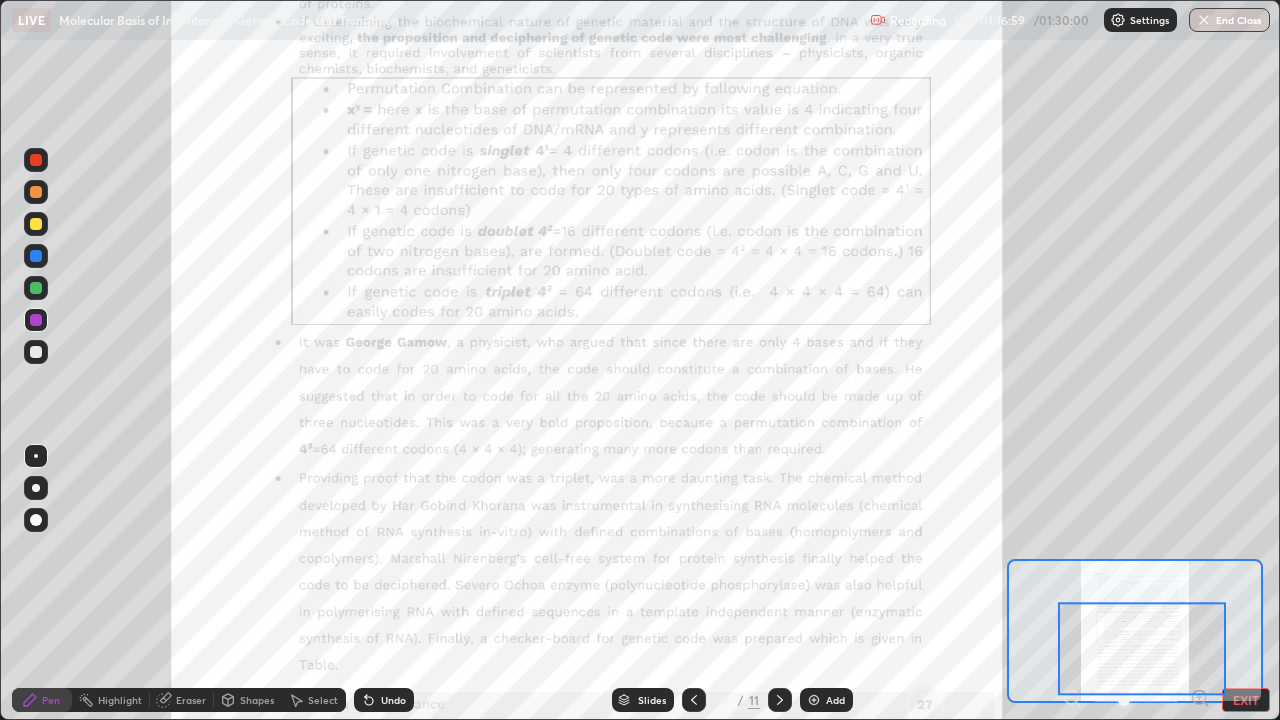 click at bounding box center [1142, 648] 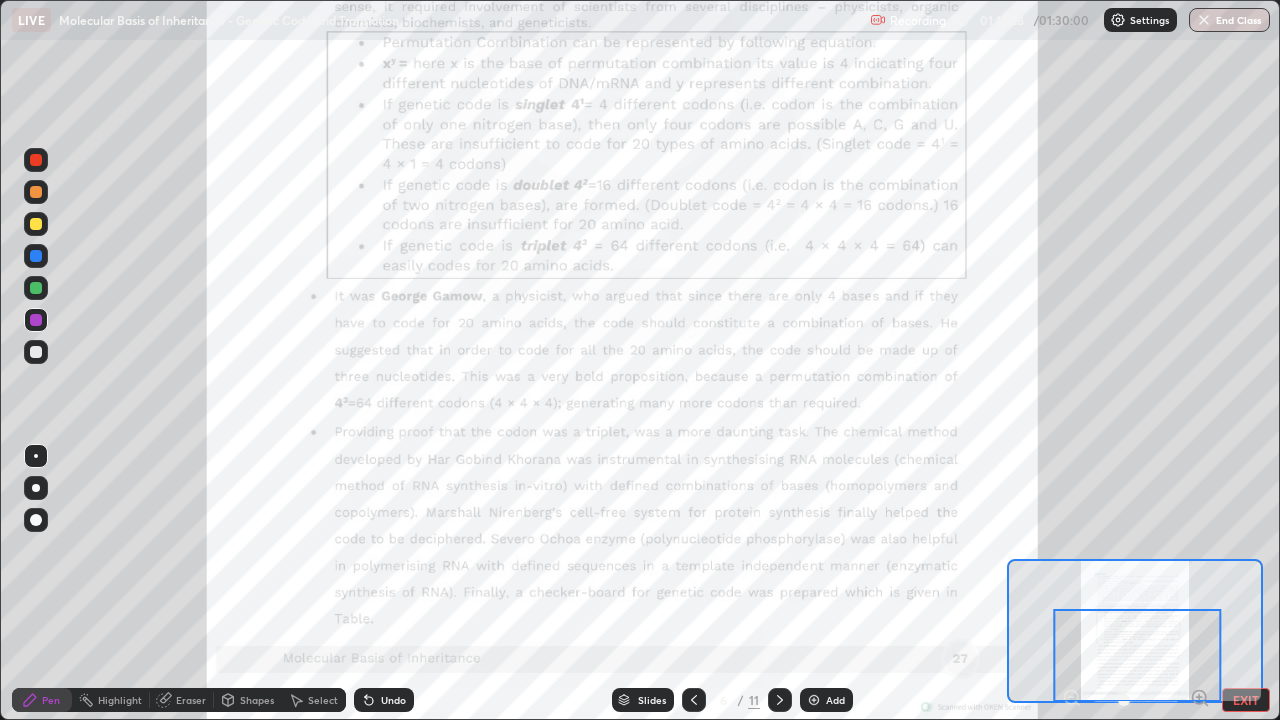 click on "Add" at bounding box center (835, 700) 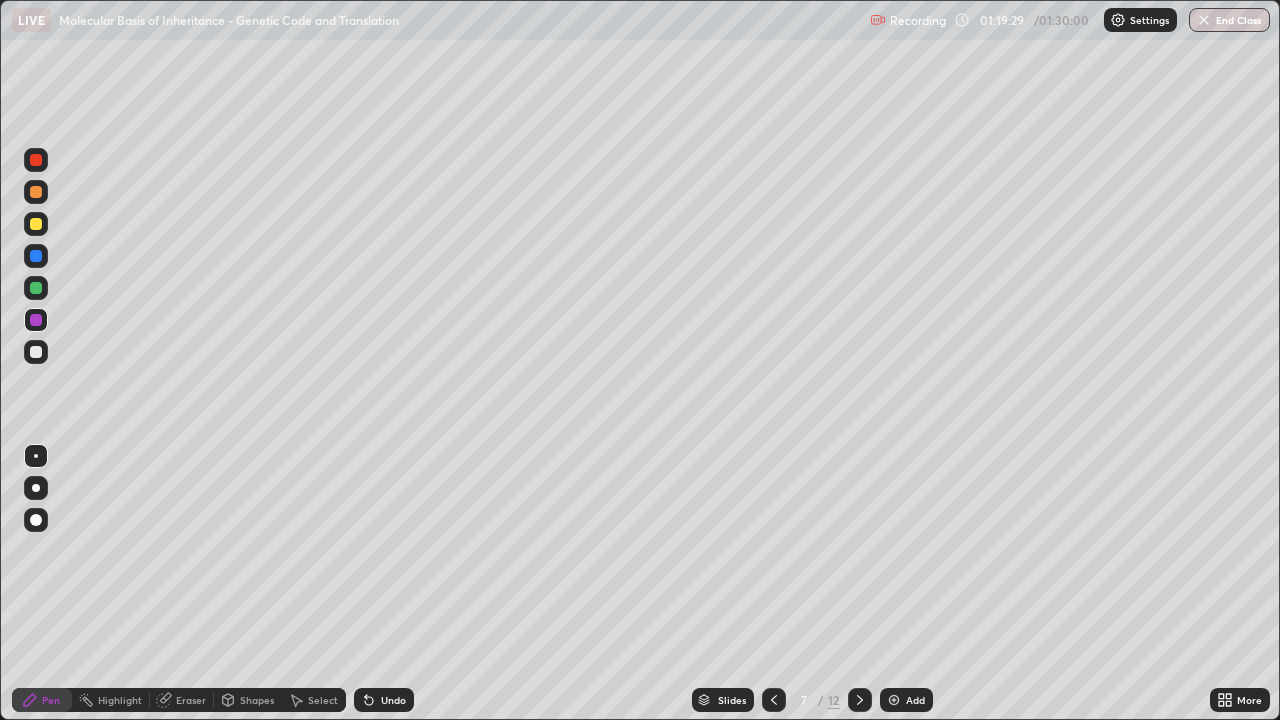 click 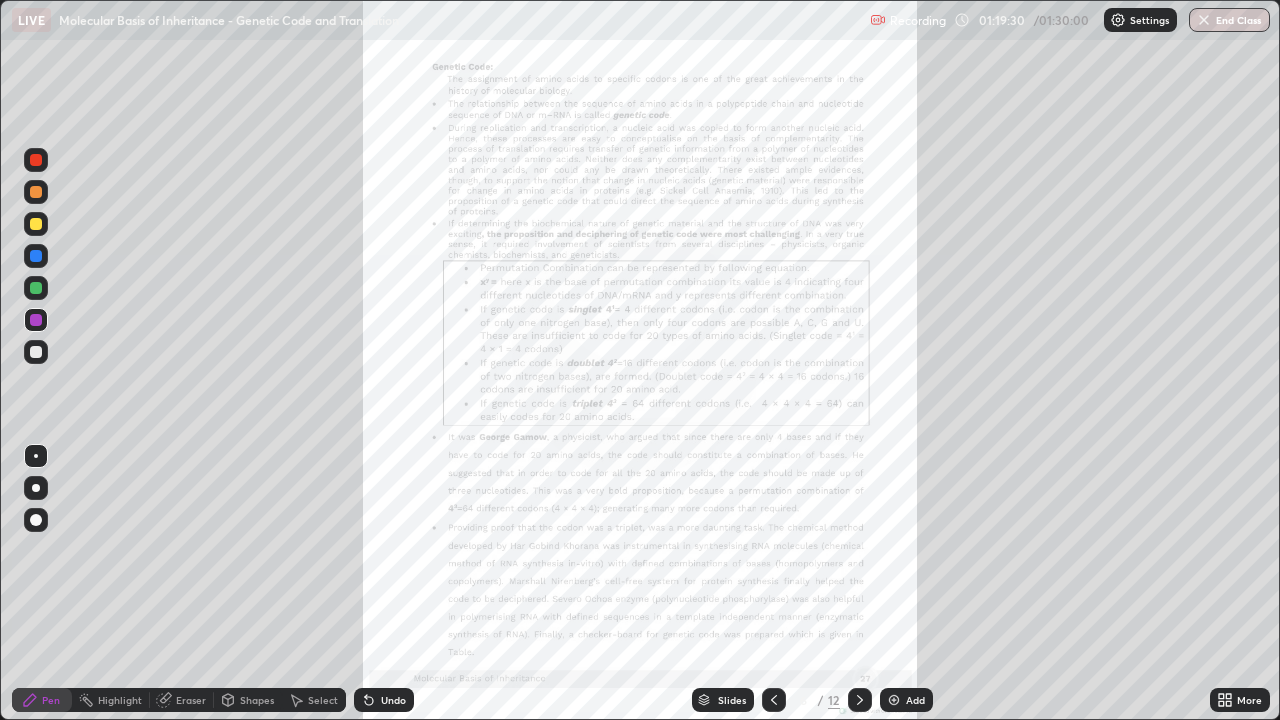 click 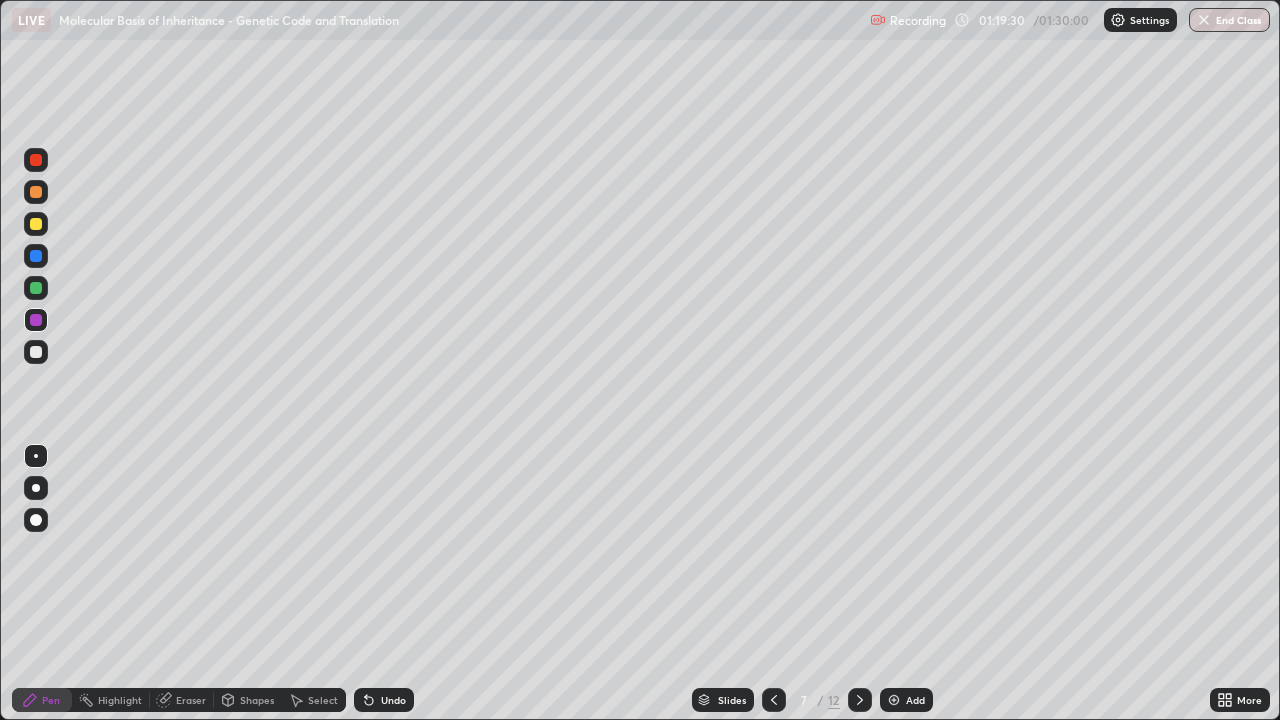 click 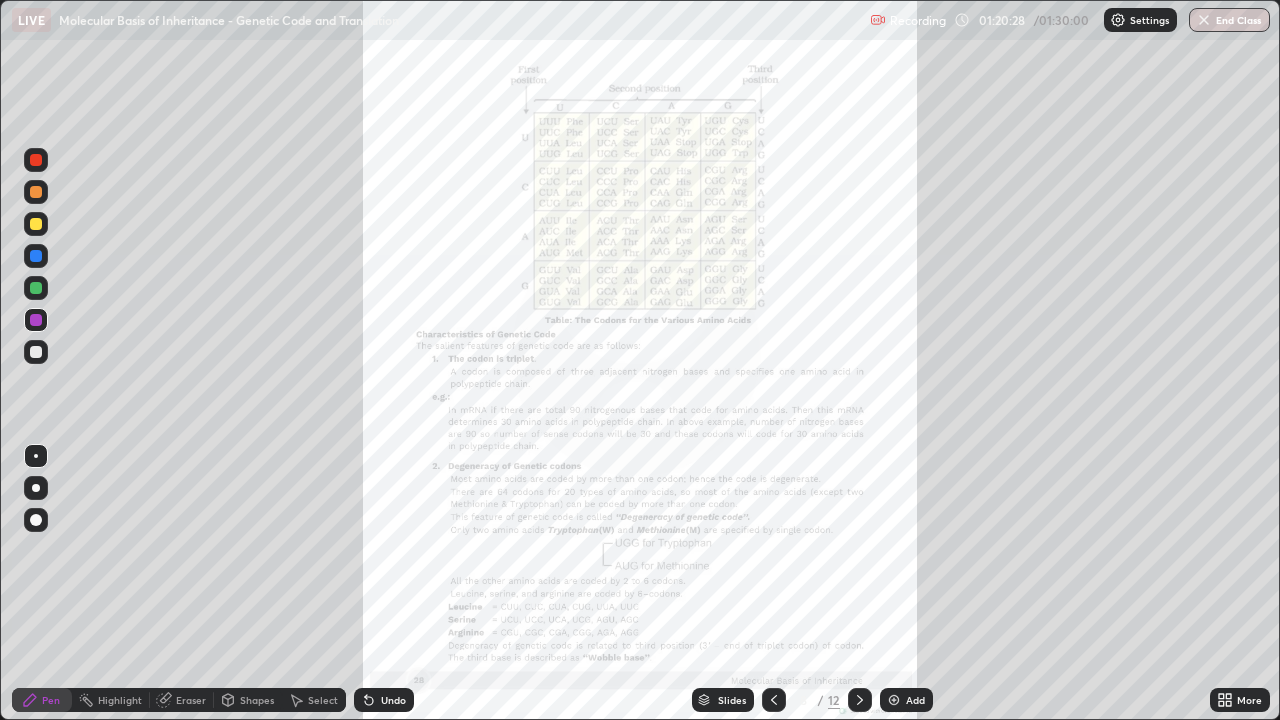 click 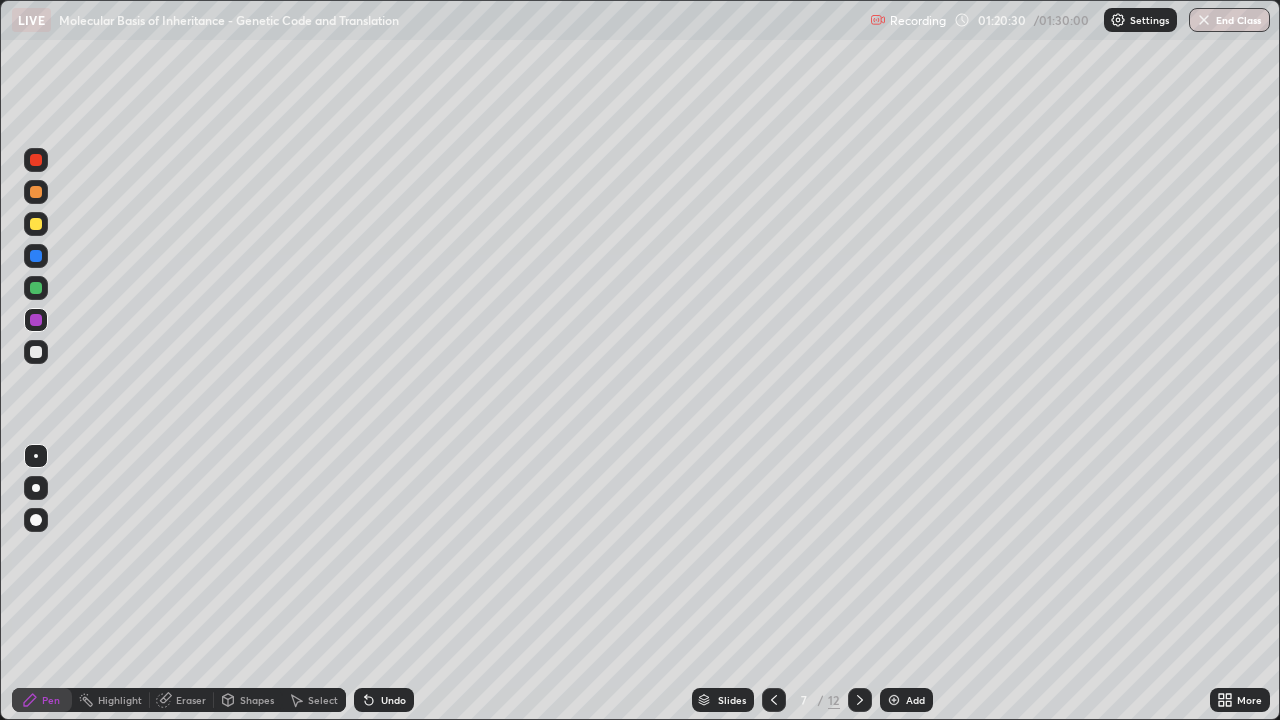 click 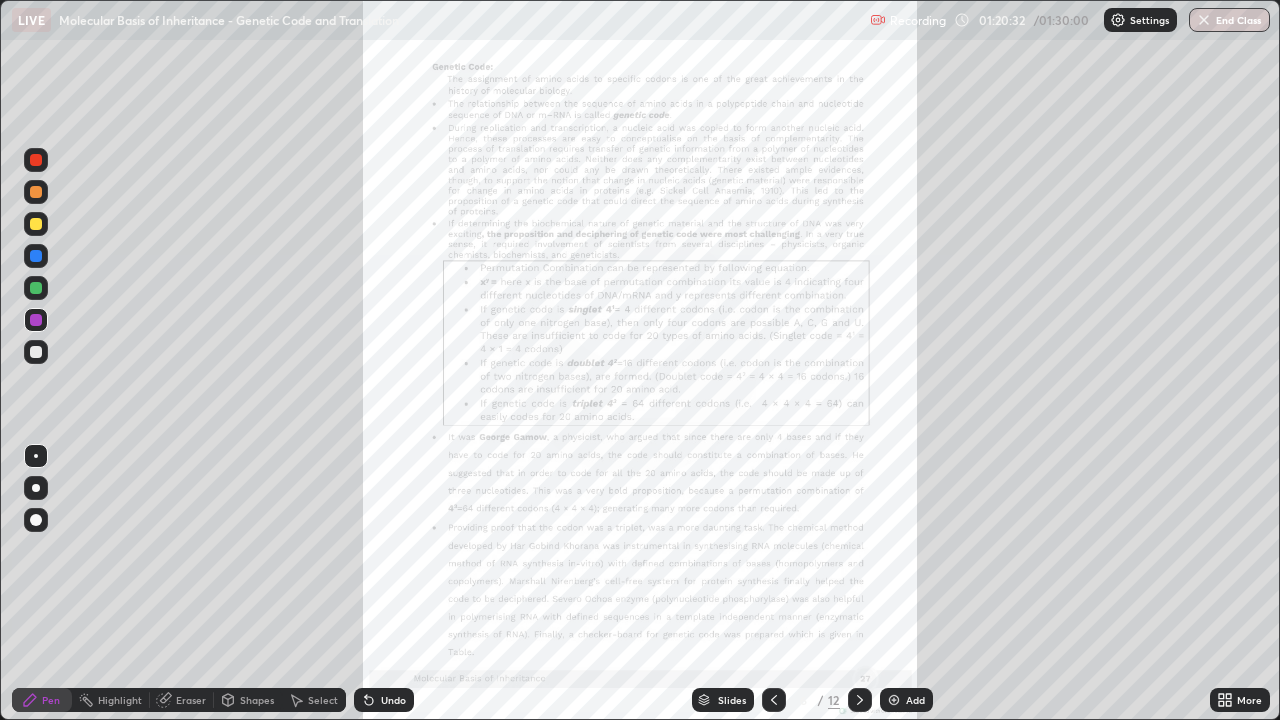 click 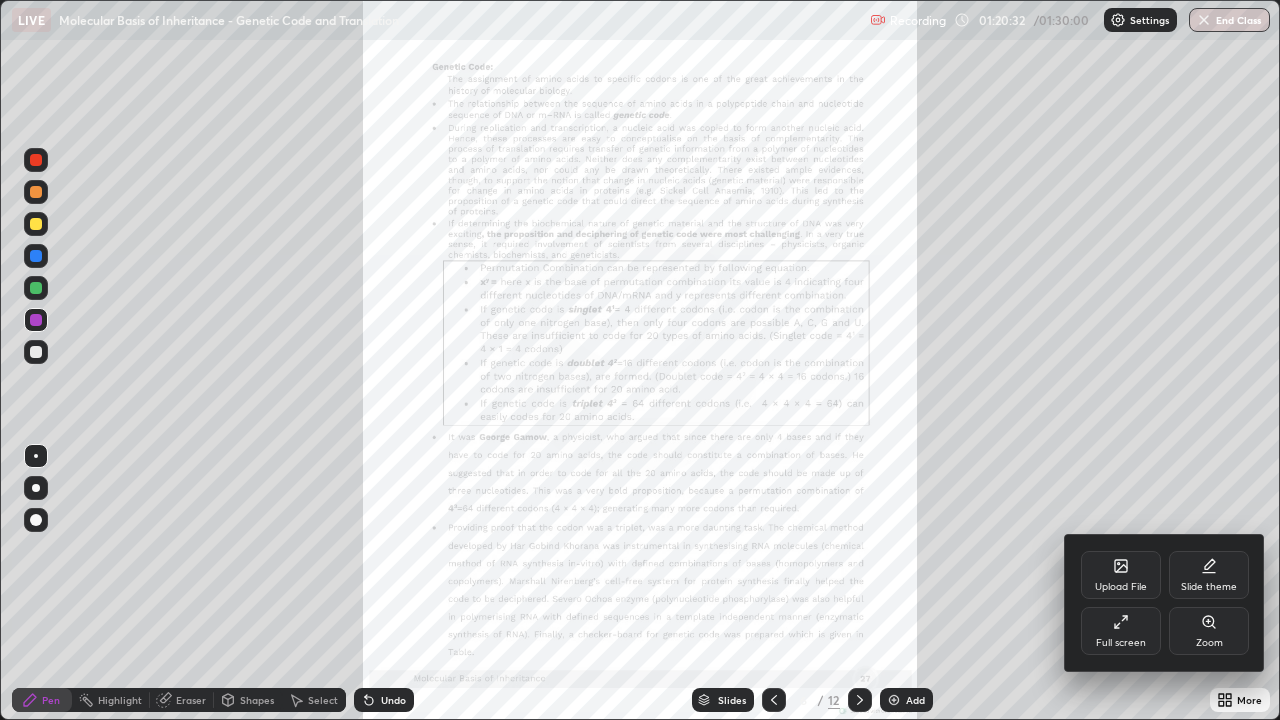 click on "Zoom" at bounding box center [1209, 631] 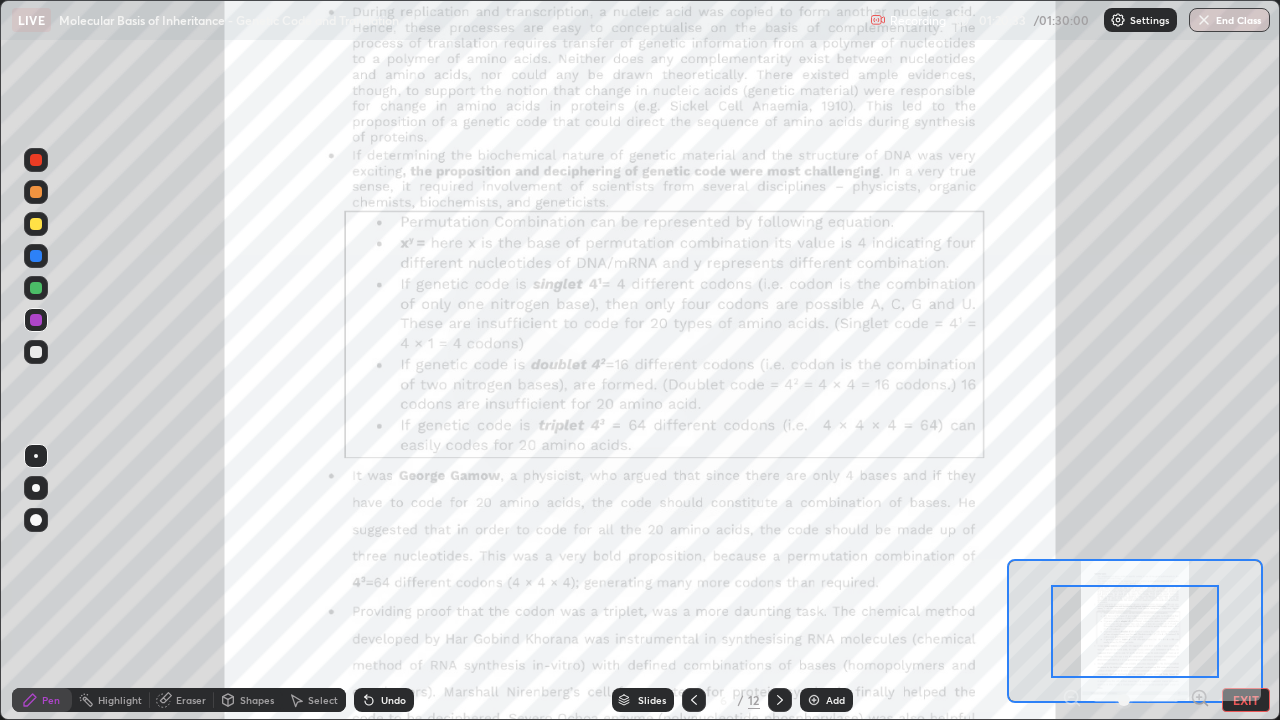 click 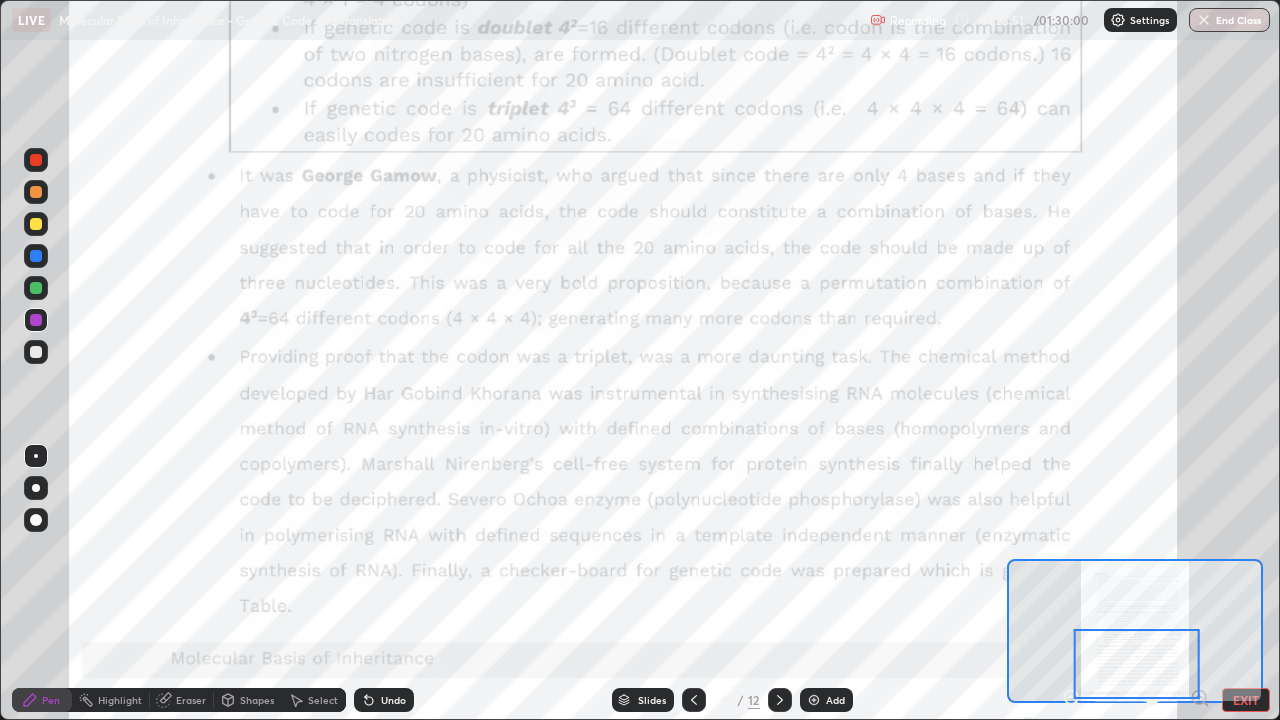 click 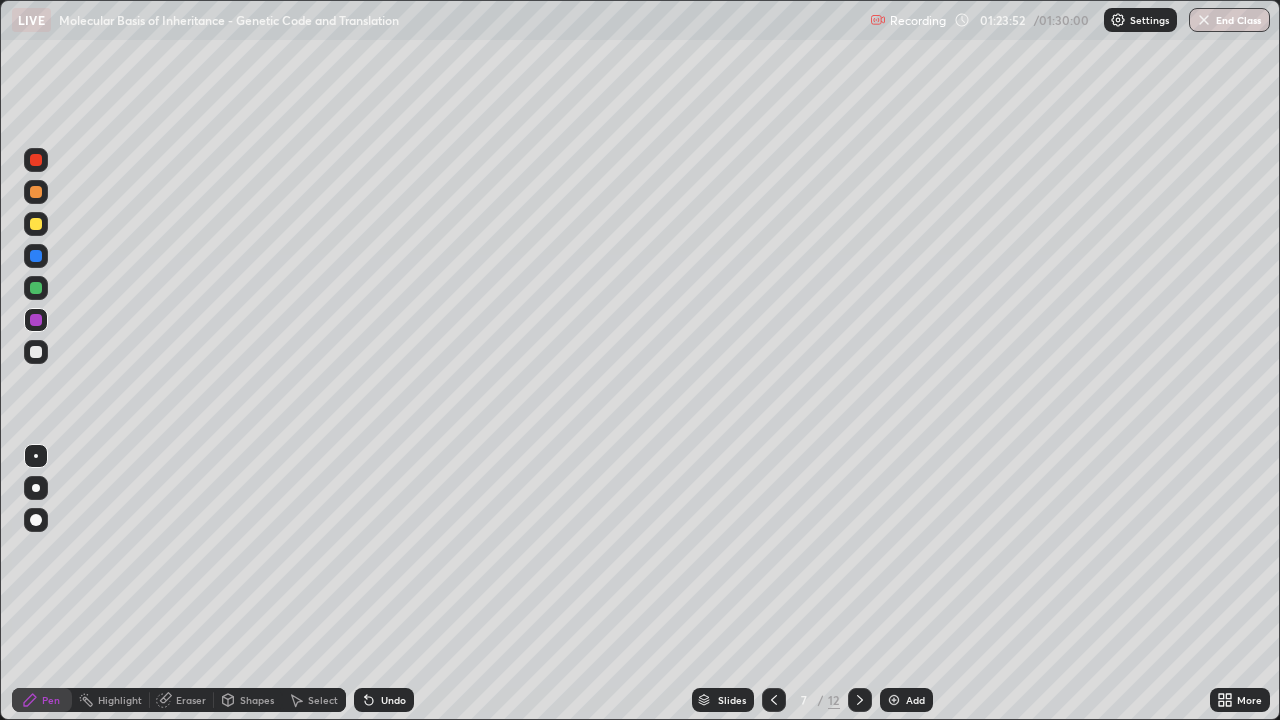 click at bounding box center [860, 700] 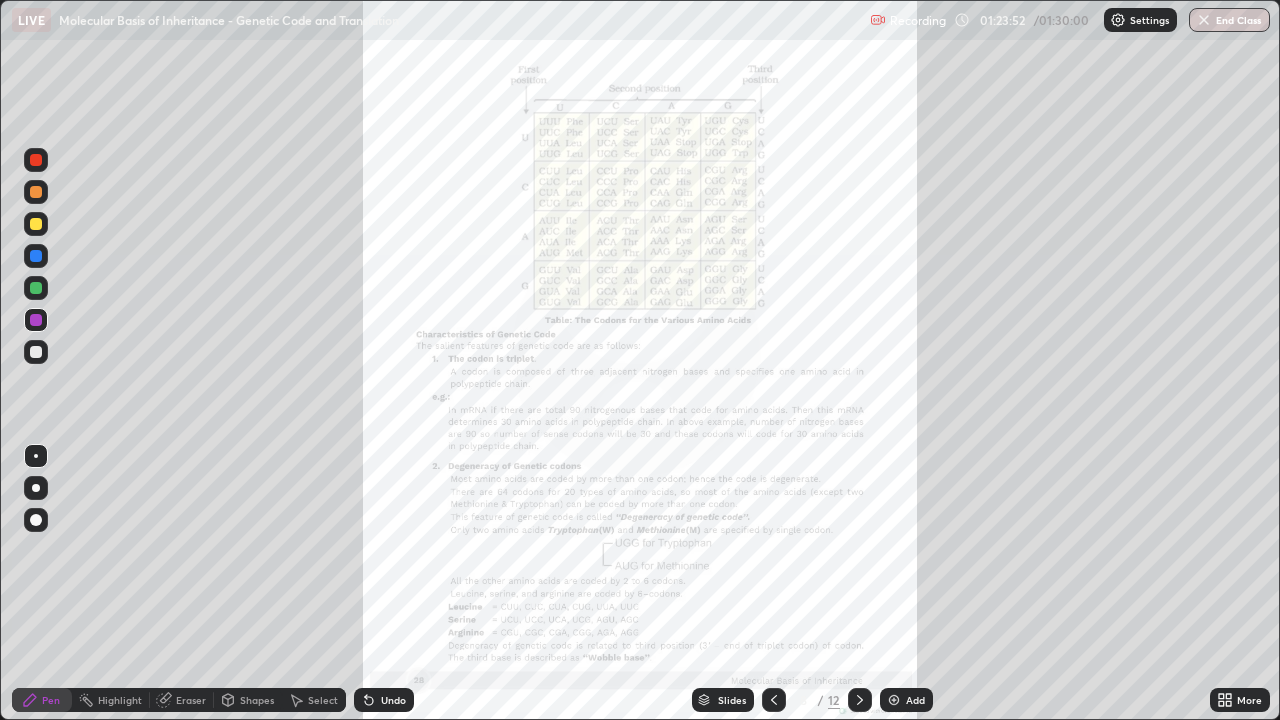 click at bounding box center (860, 700) 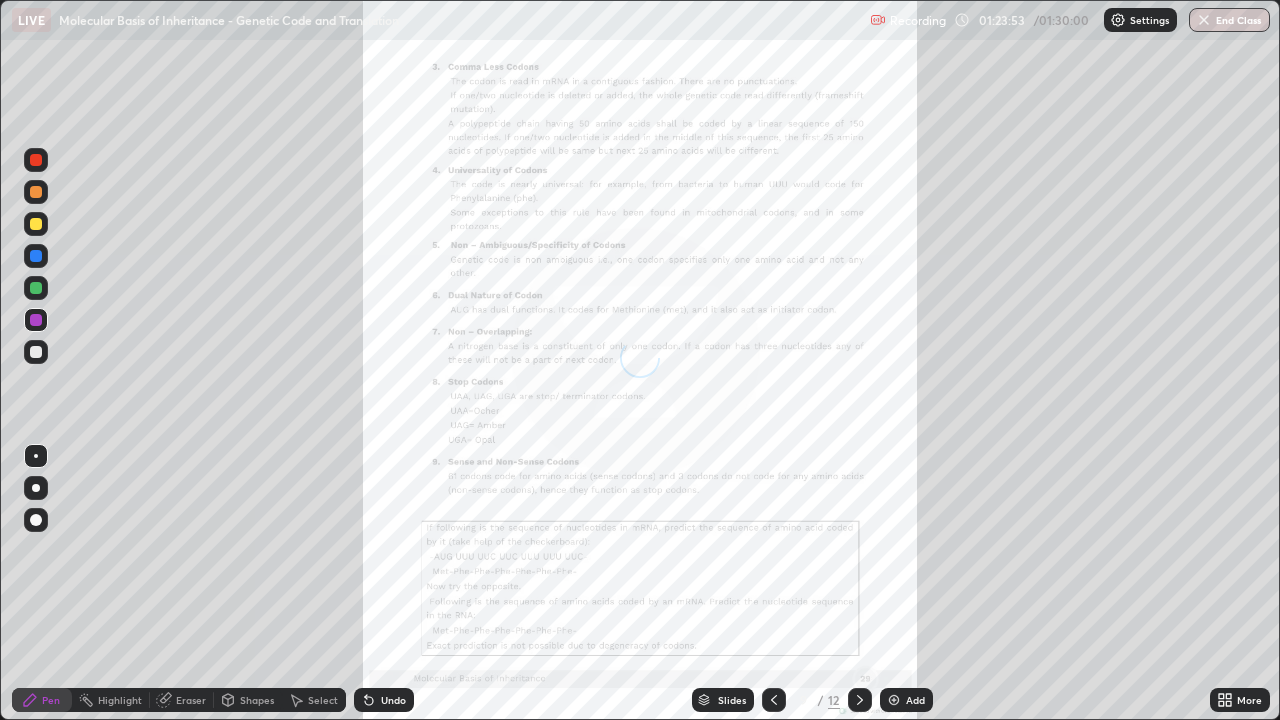 click at bounding box center [774, 700] 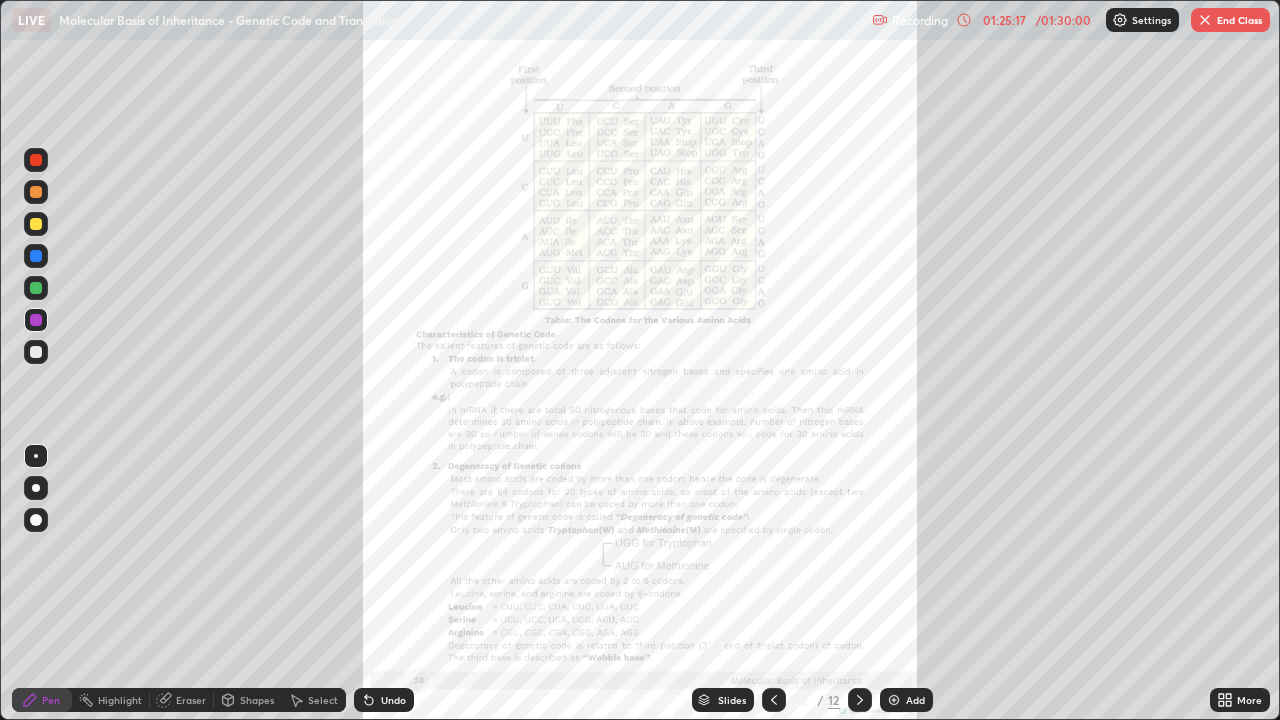 click on "More" at bounding box center [1240, 700] 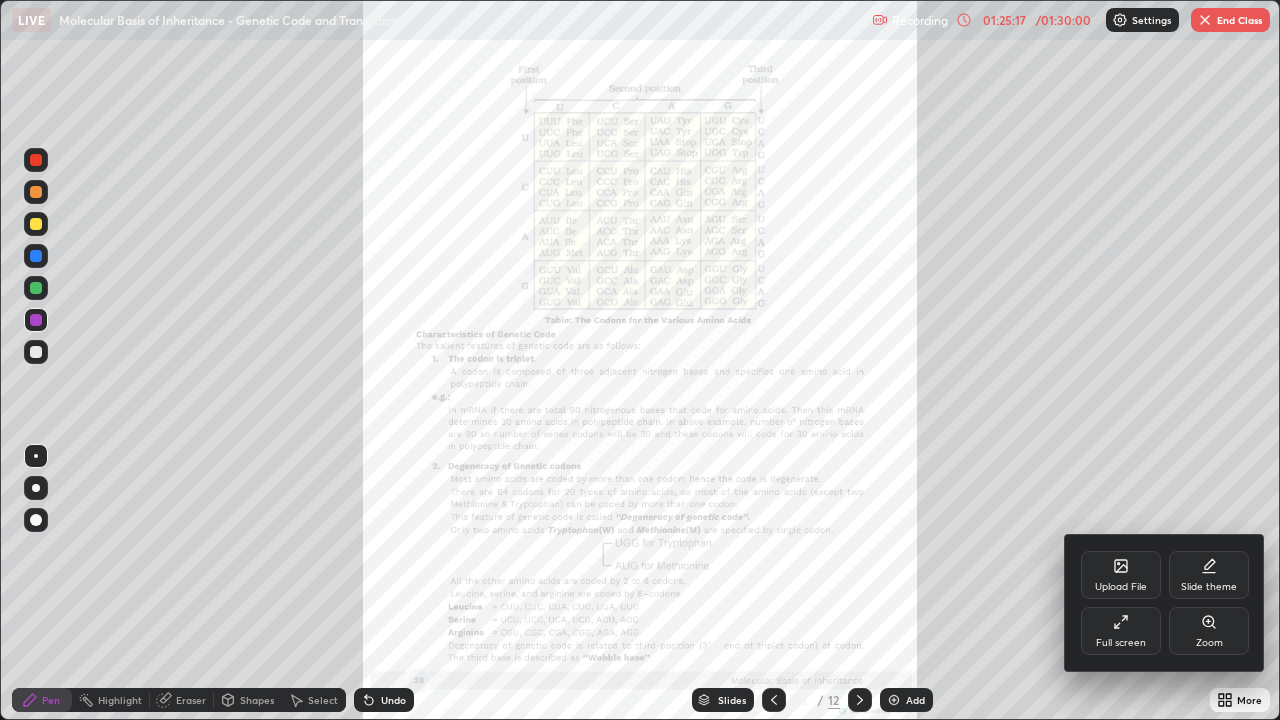 click on "Zoom" at bounding box center [1209, 631] 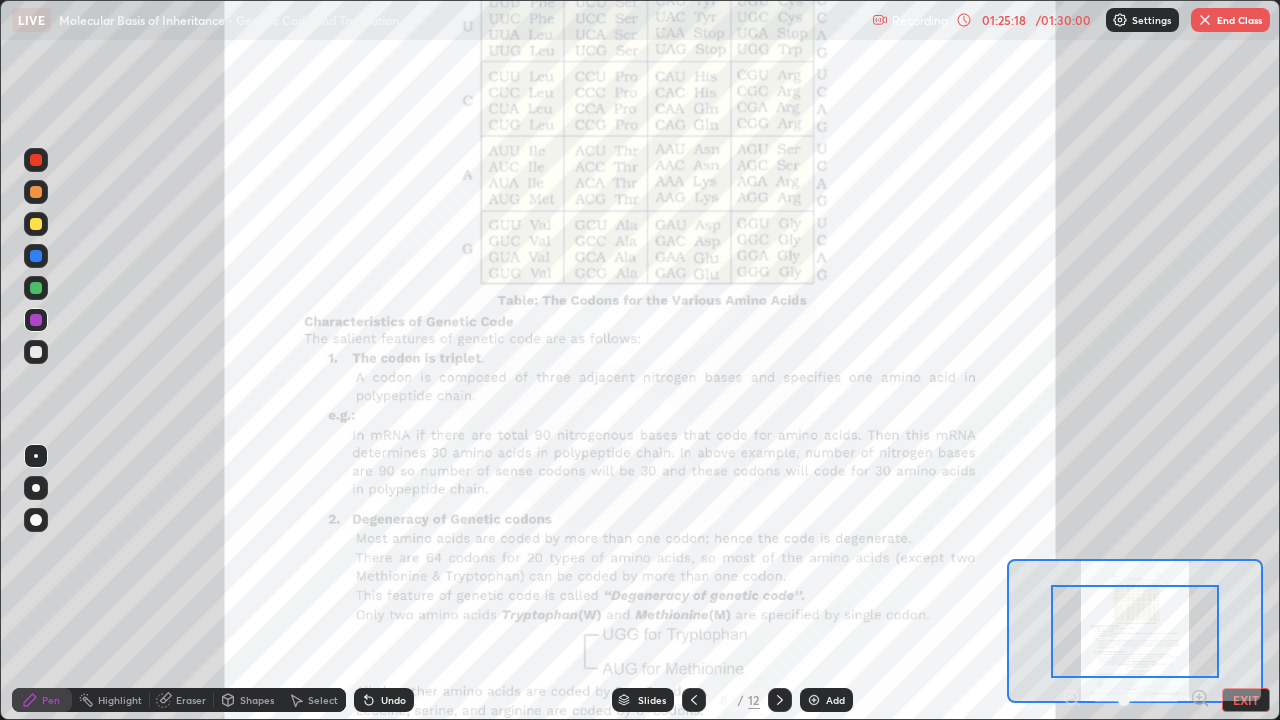 click 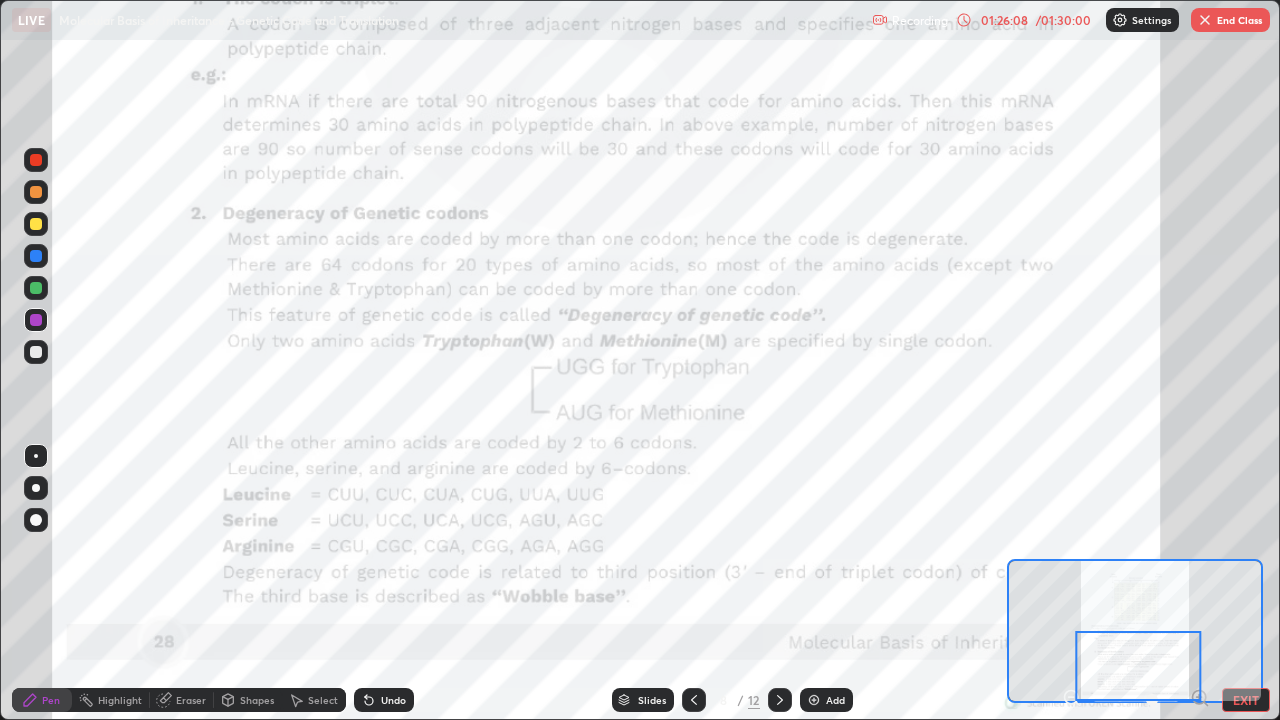 click 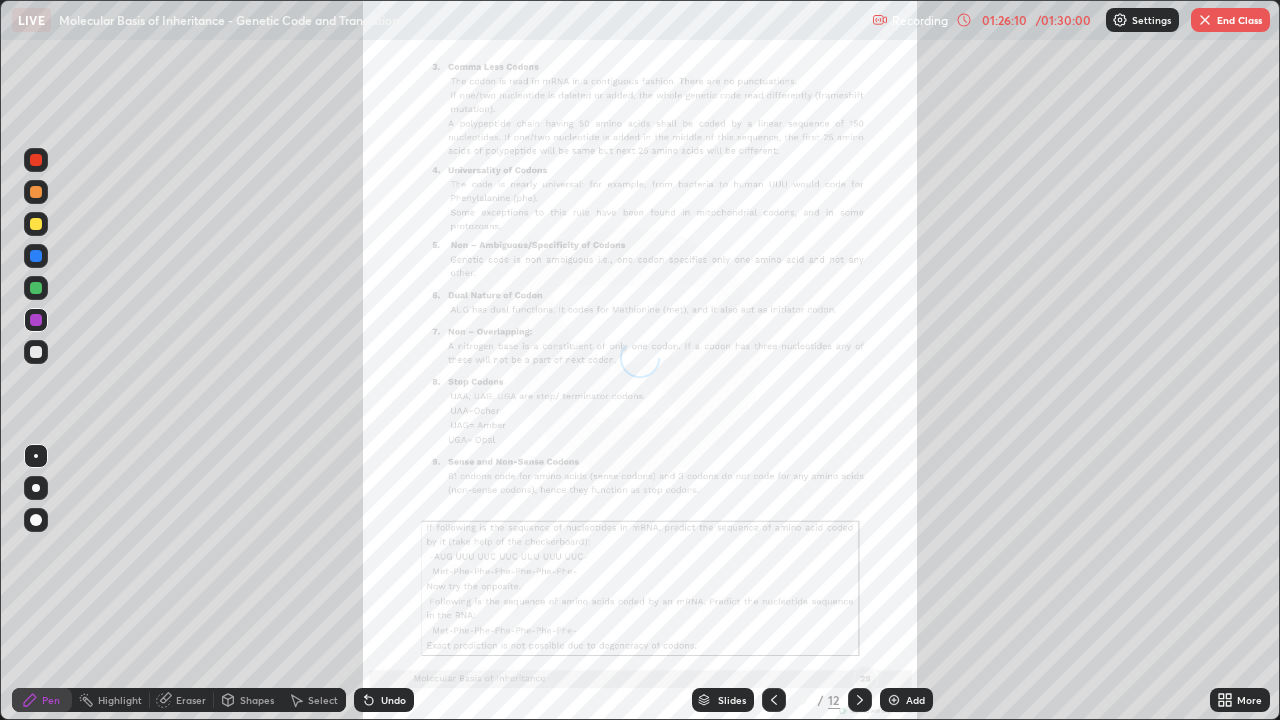 click 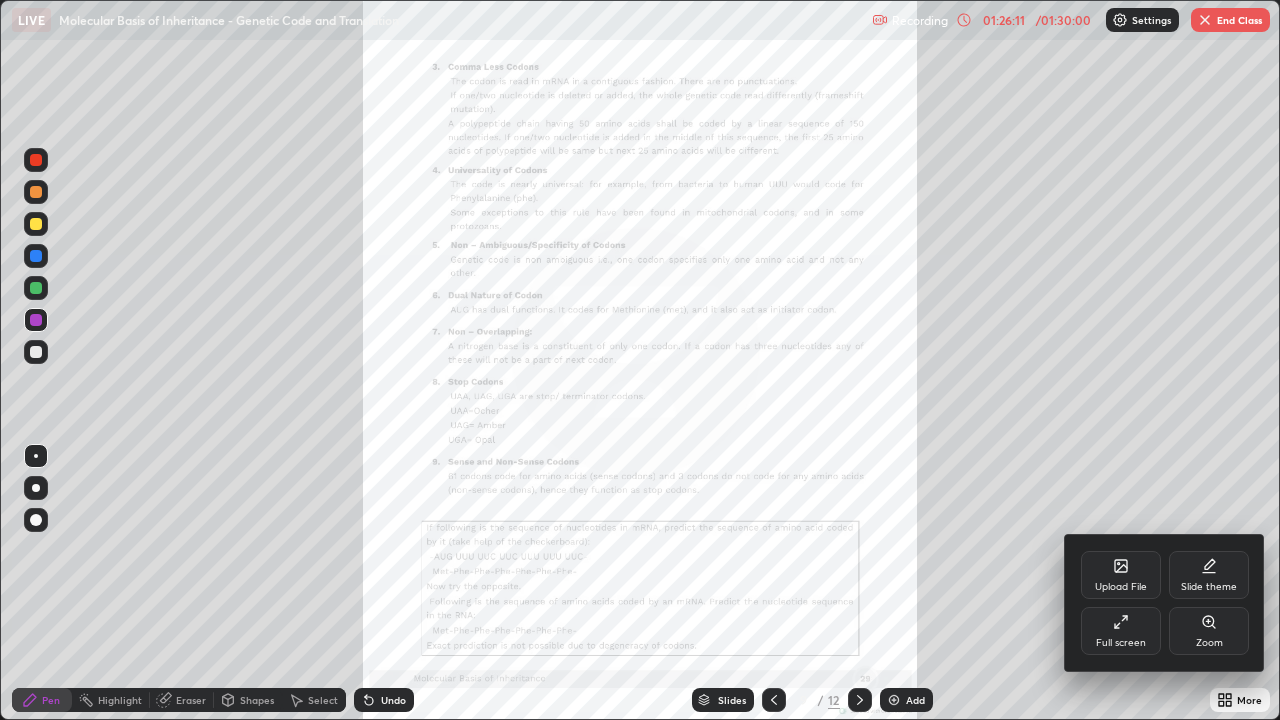 click at bounding box center [640, 360] 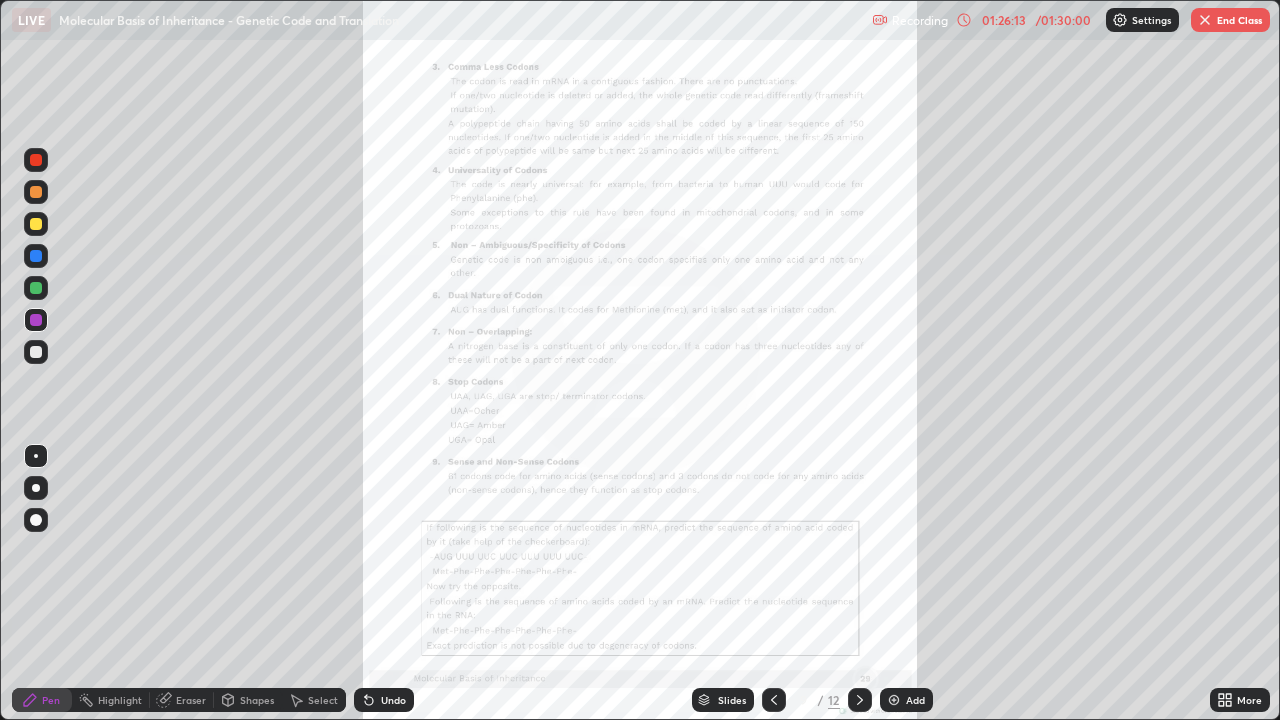 click 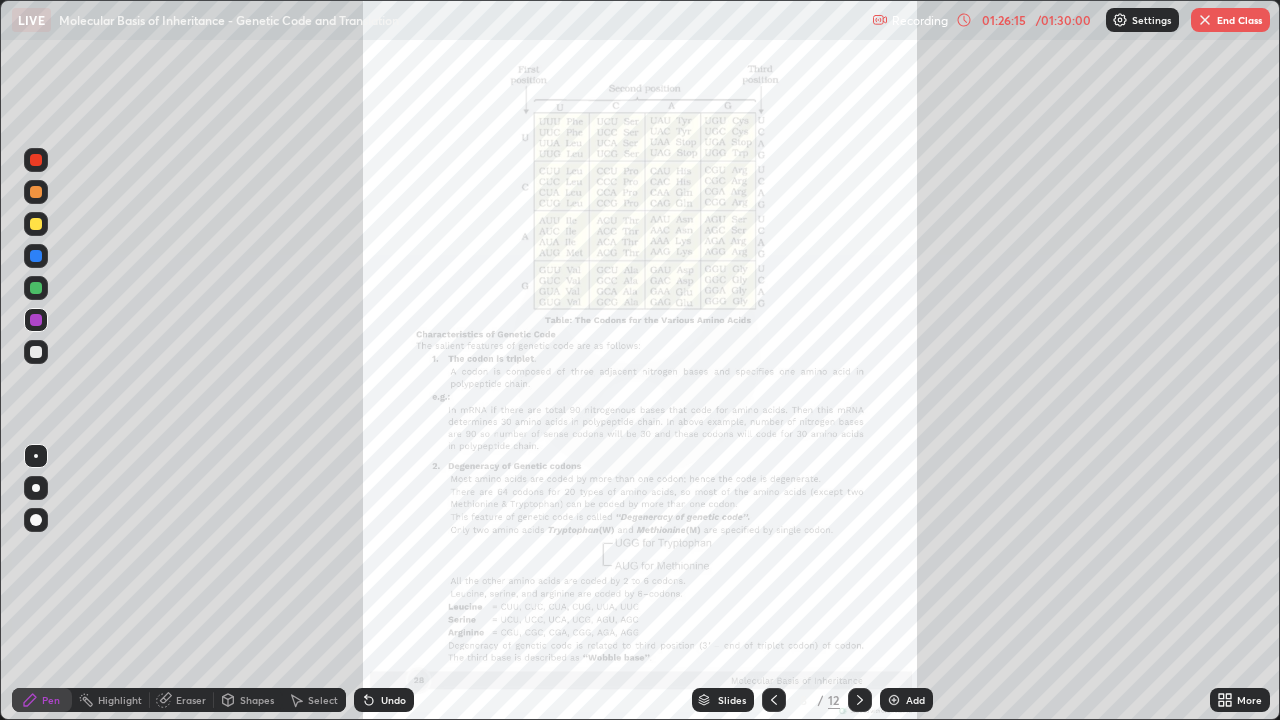 click 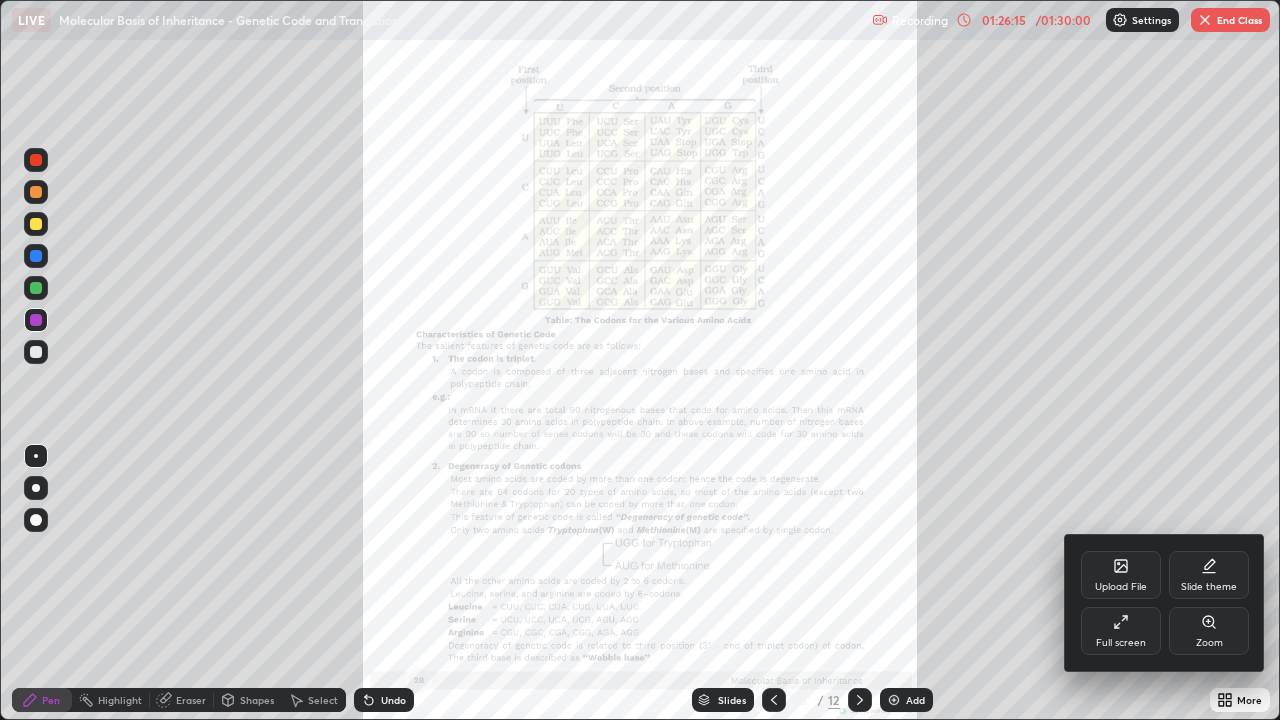 click on "Zoom" at bounding box center [1209, 643] 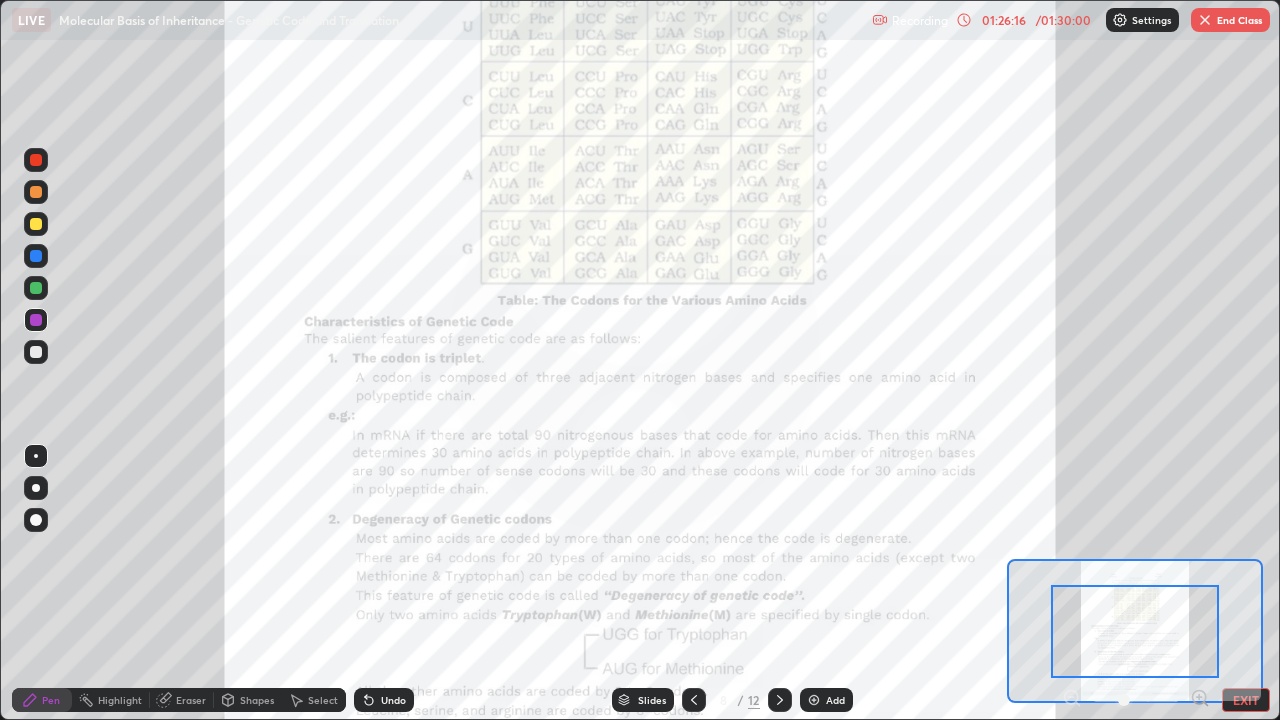 click 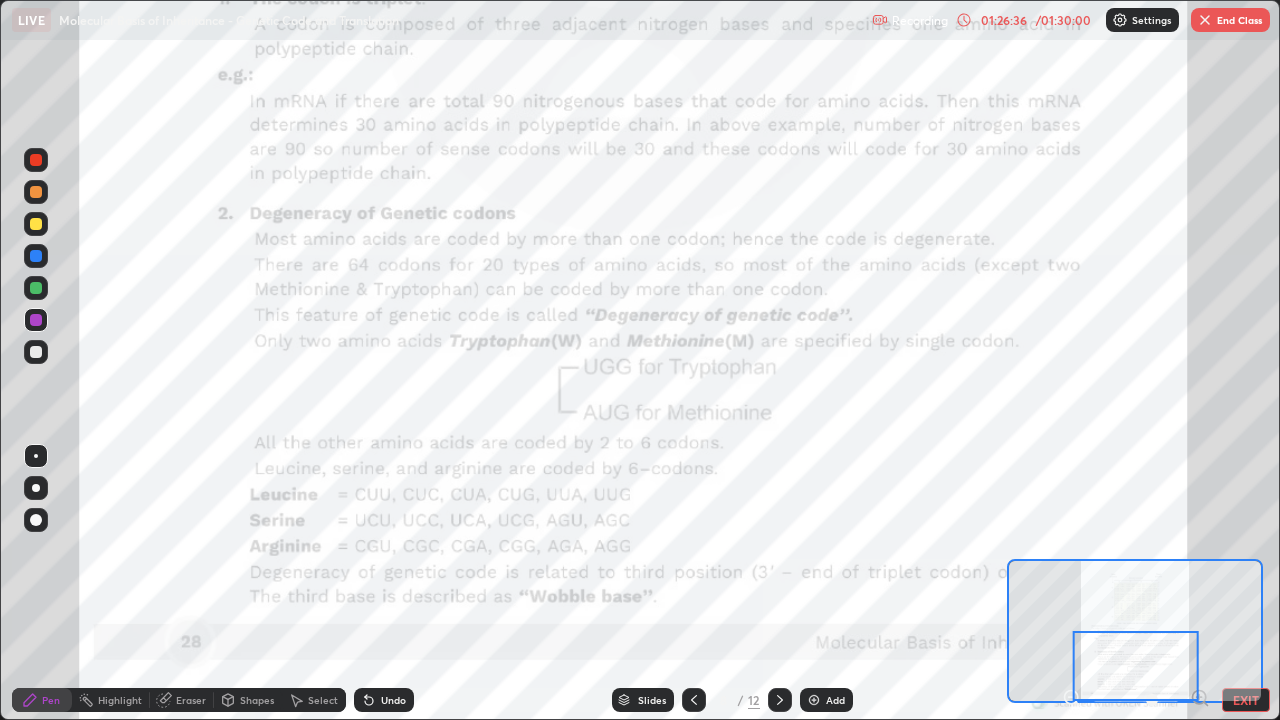 click 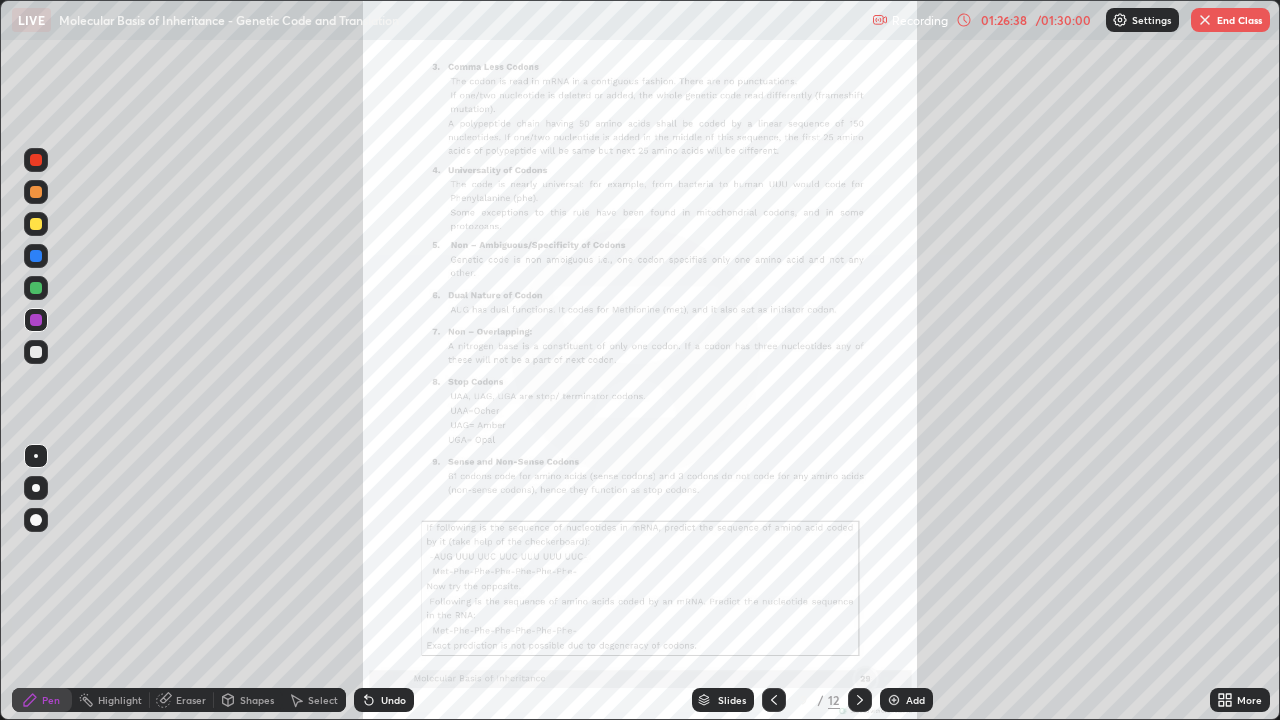 click on "More" at bounding box center (1249, 700) 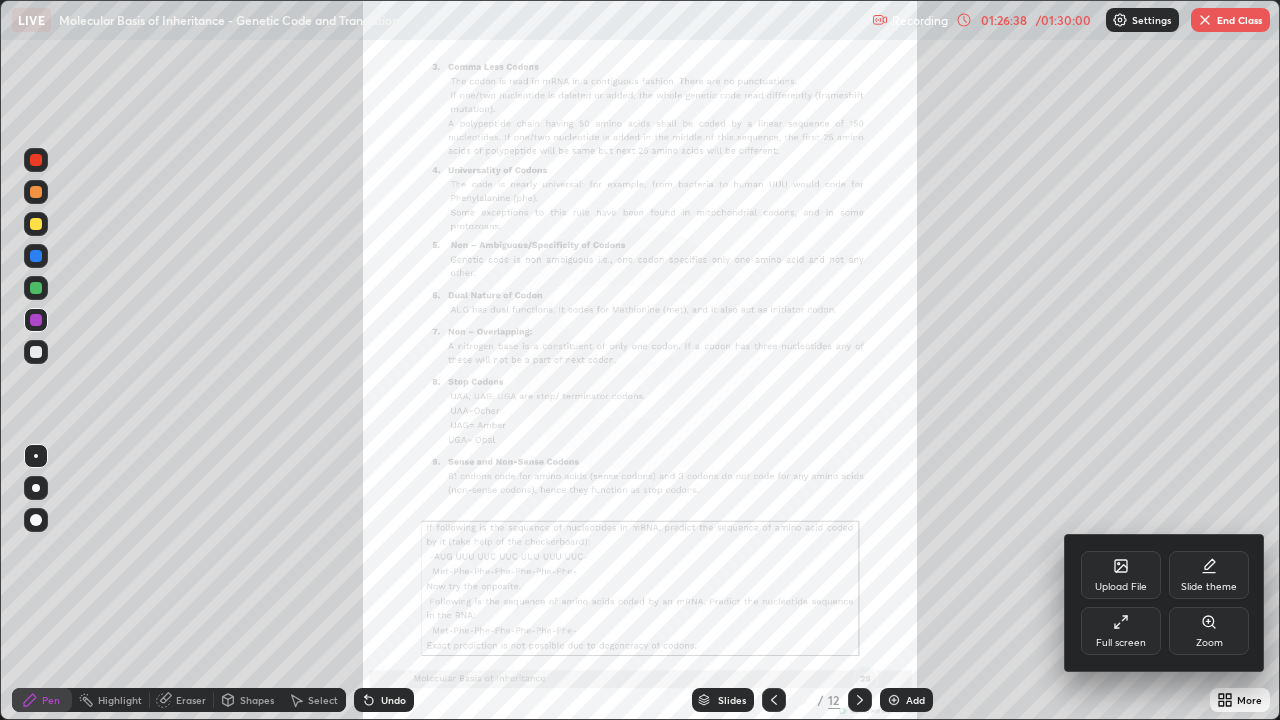 click on "Zoom" at bounding box center [1209, 643] 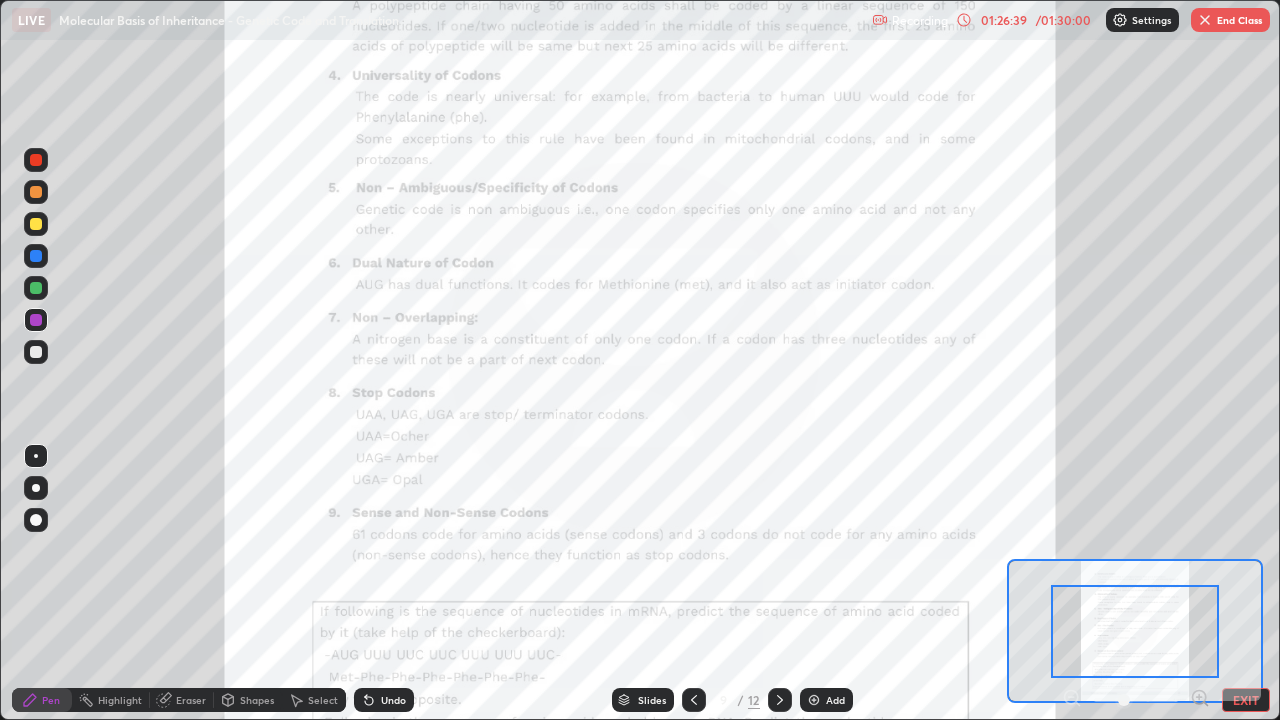 click 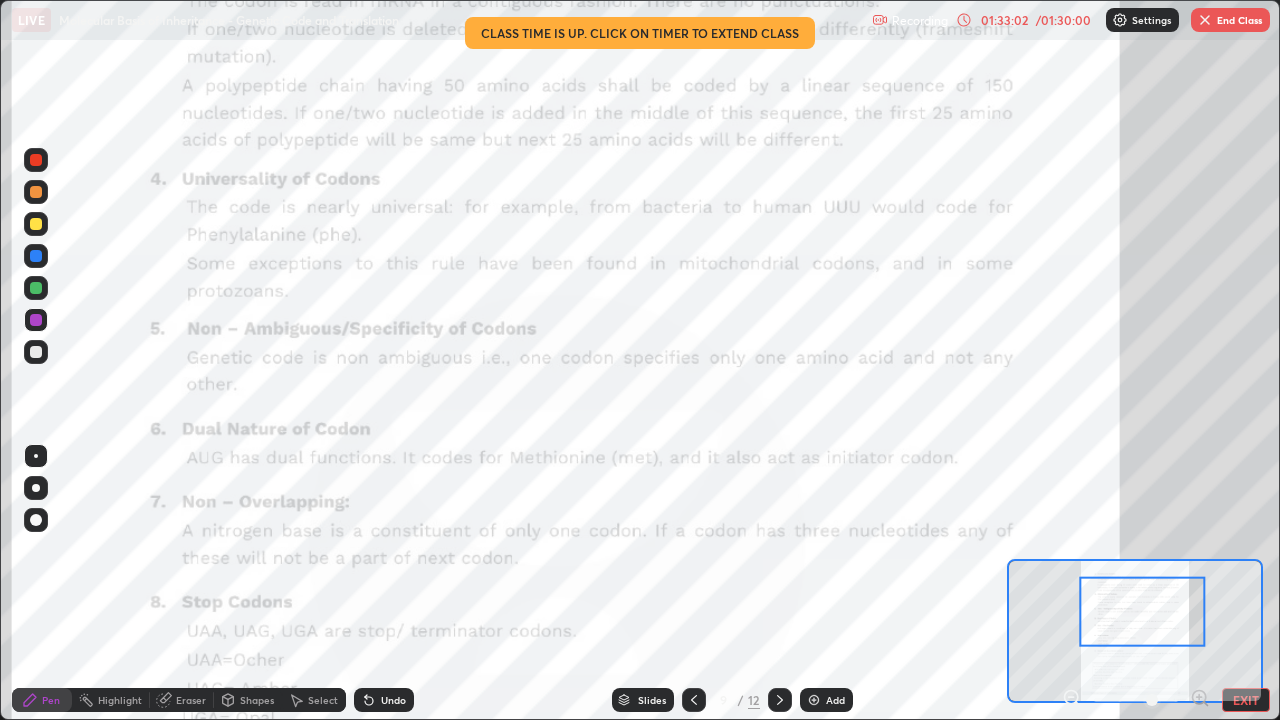 click on "End Class" at bounding box center (1230, 20) 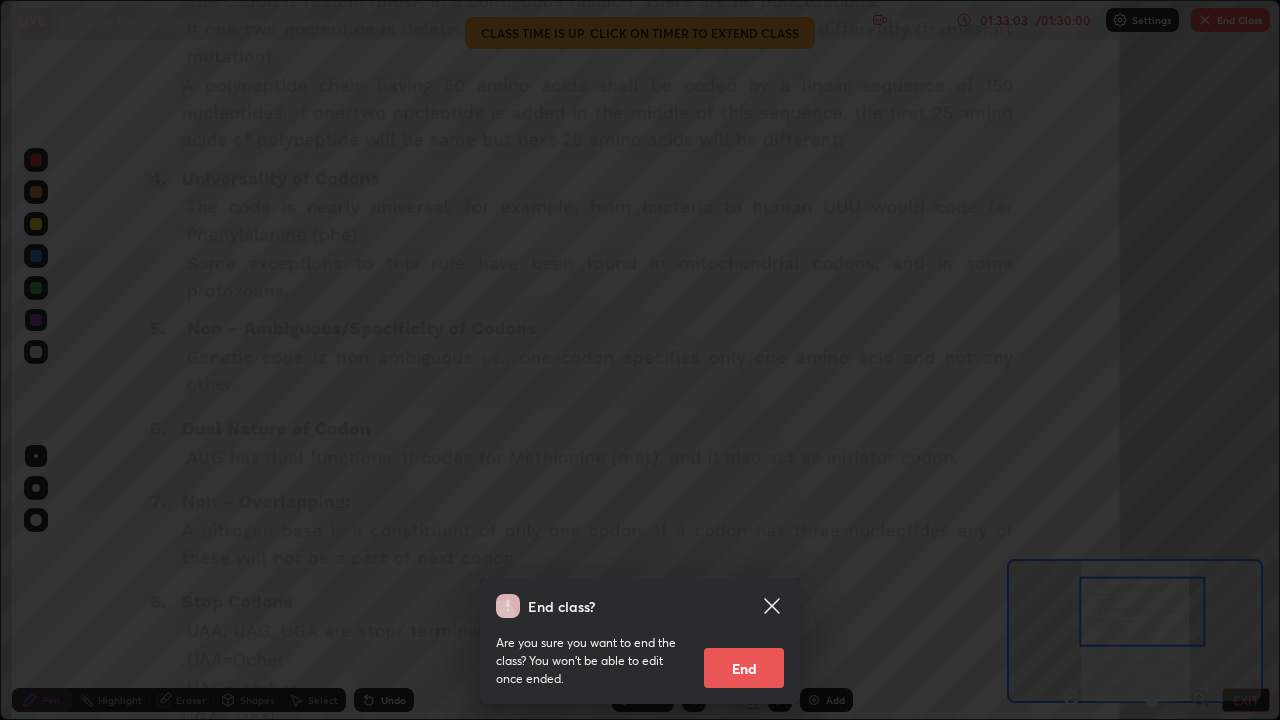click on "End" at bounding box center (744, 668) 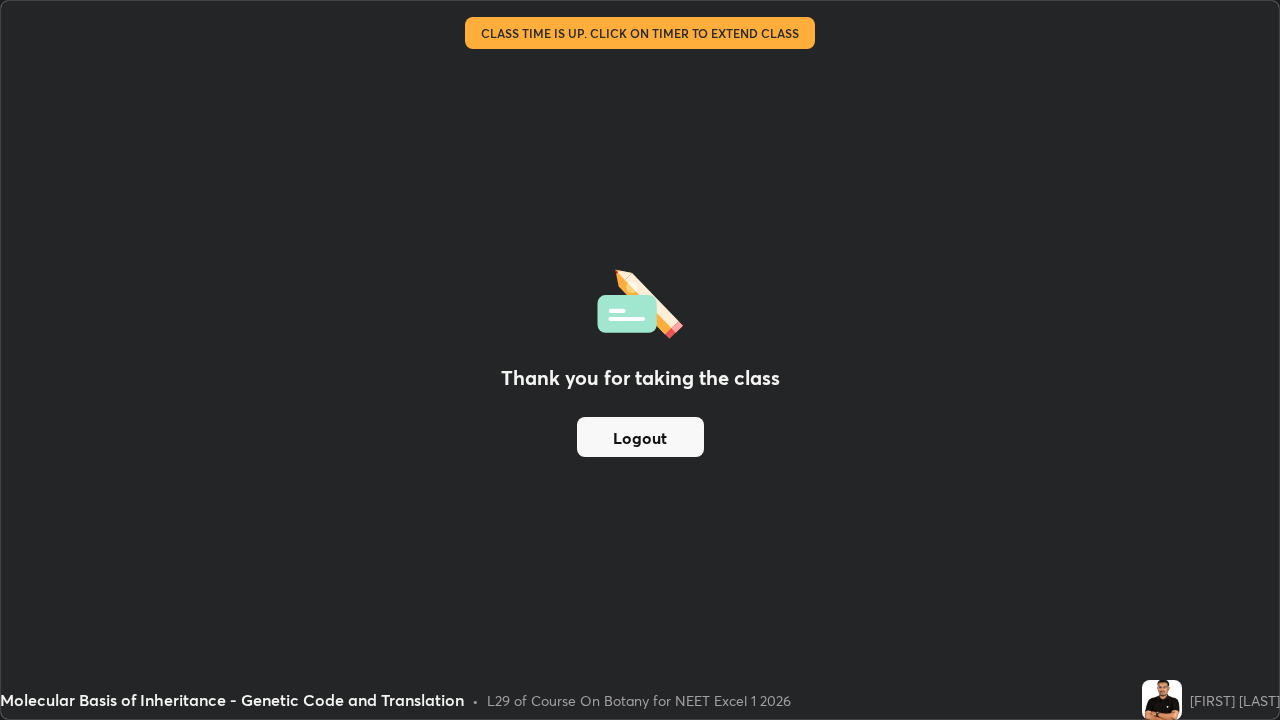 click on "Logout" at bounding box center (640, 437) 